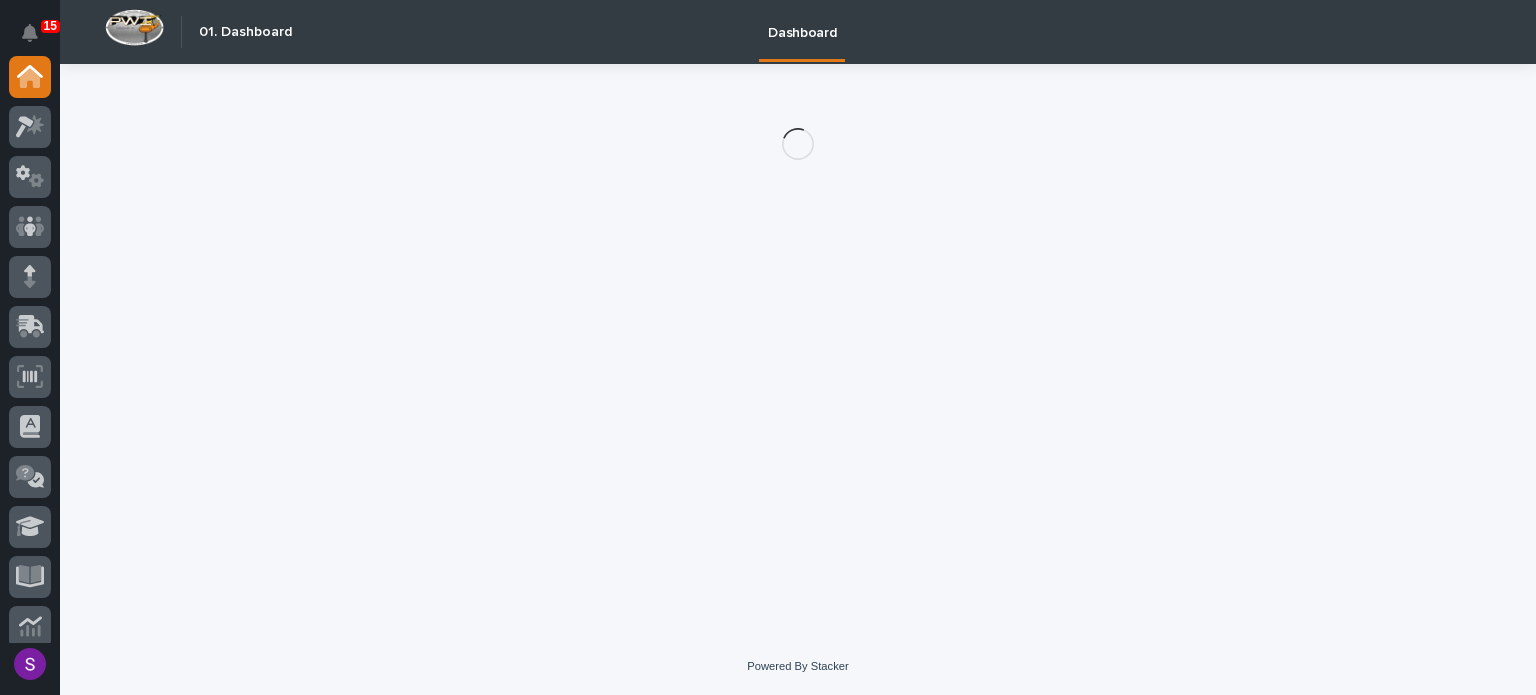 scroll, scrollTop: 0, scrollLeft: 0, axis: both 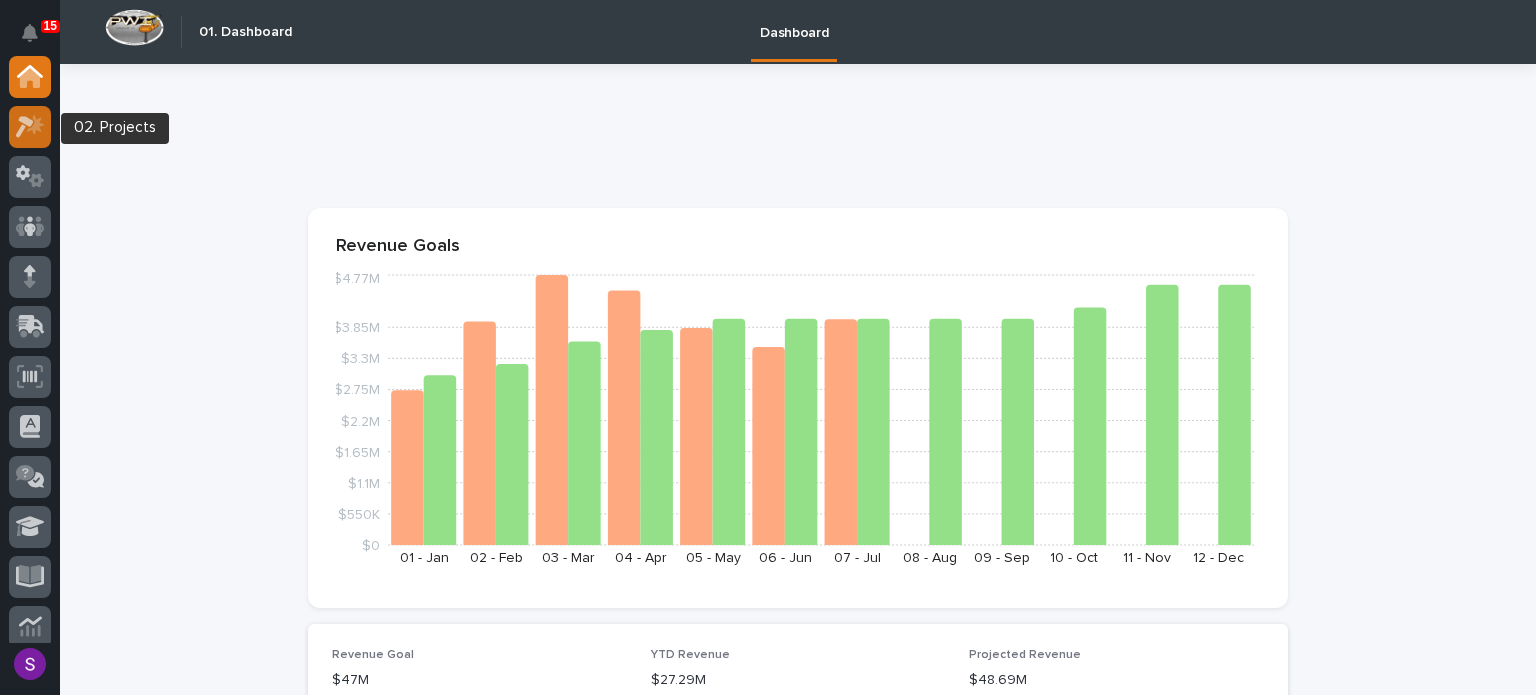 click 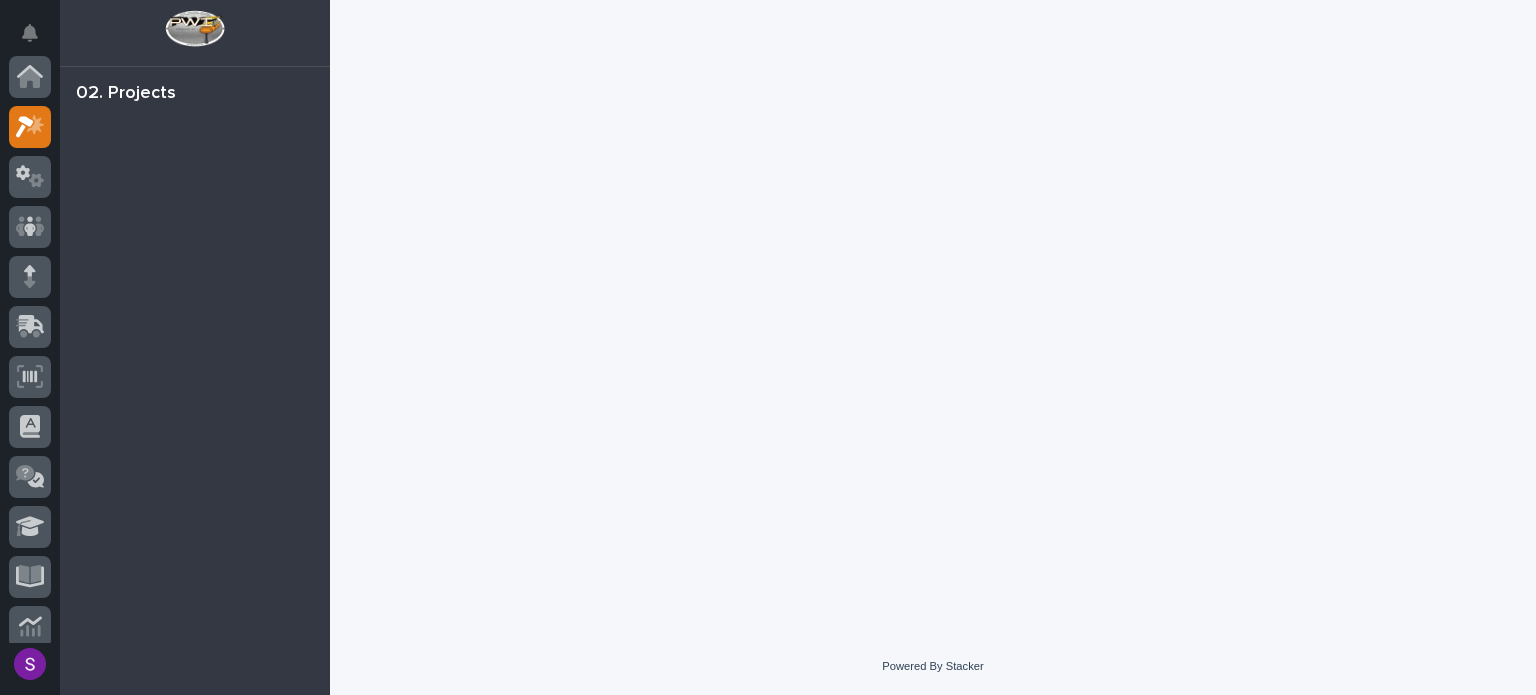 scroll, scrollTop: 50, scrollLeft: 0, axis: vertical 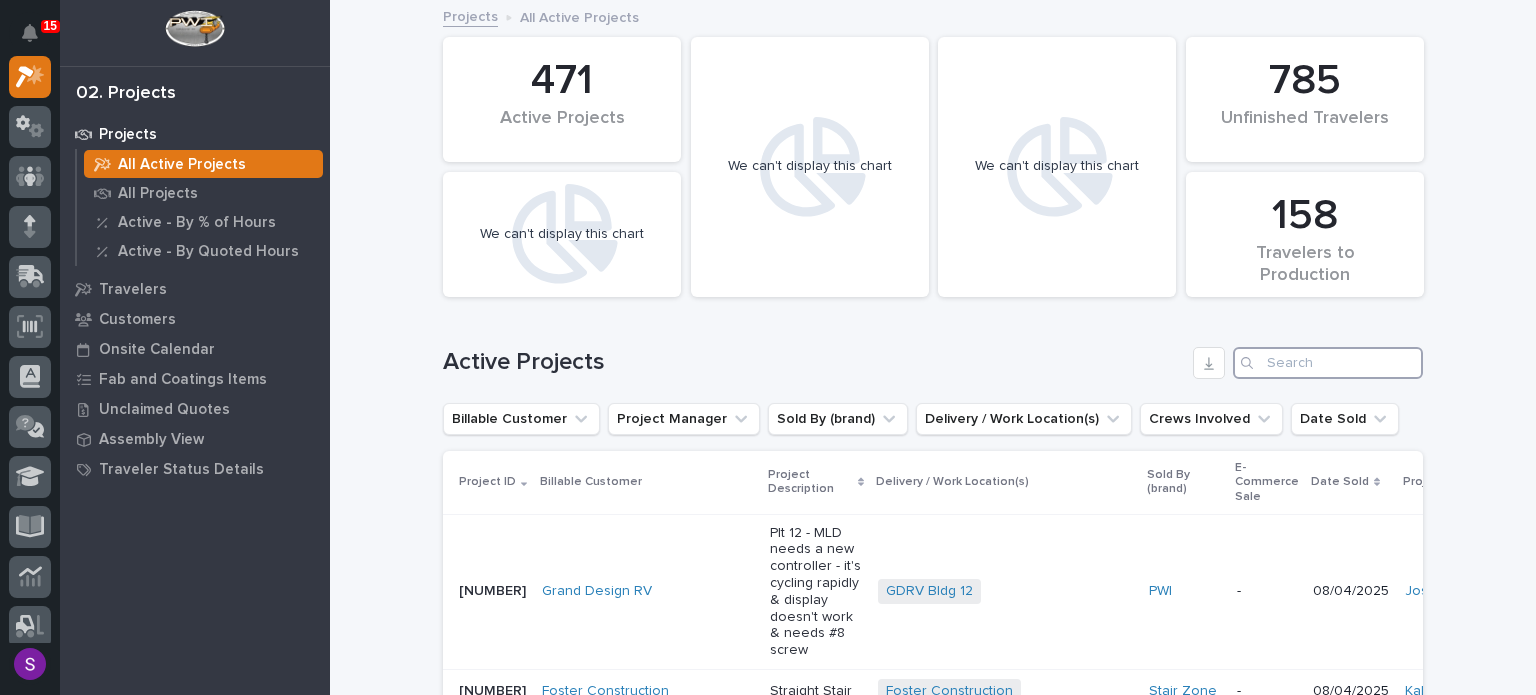 click at bounding box center (1328, 363) 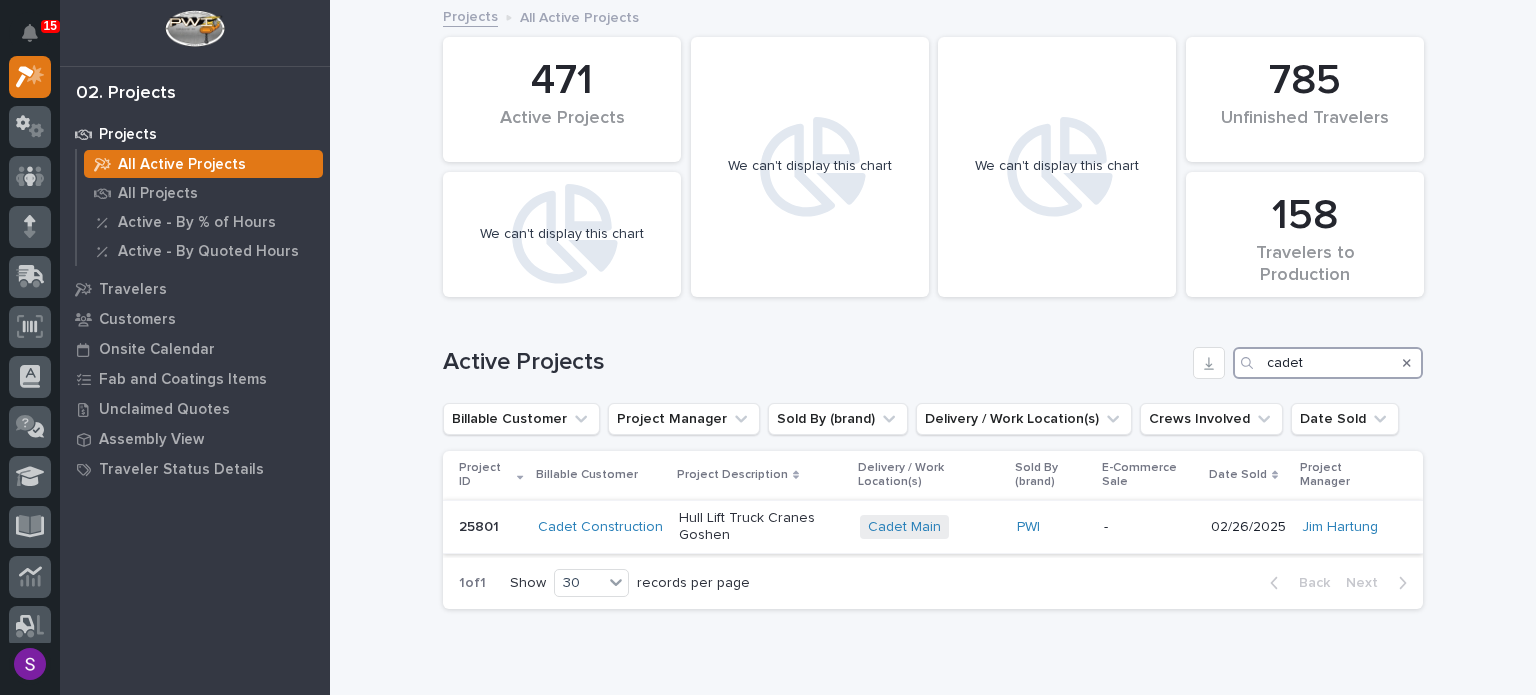 type on "cadet" 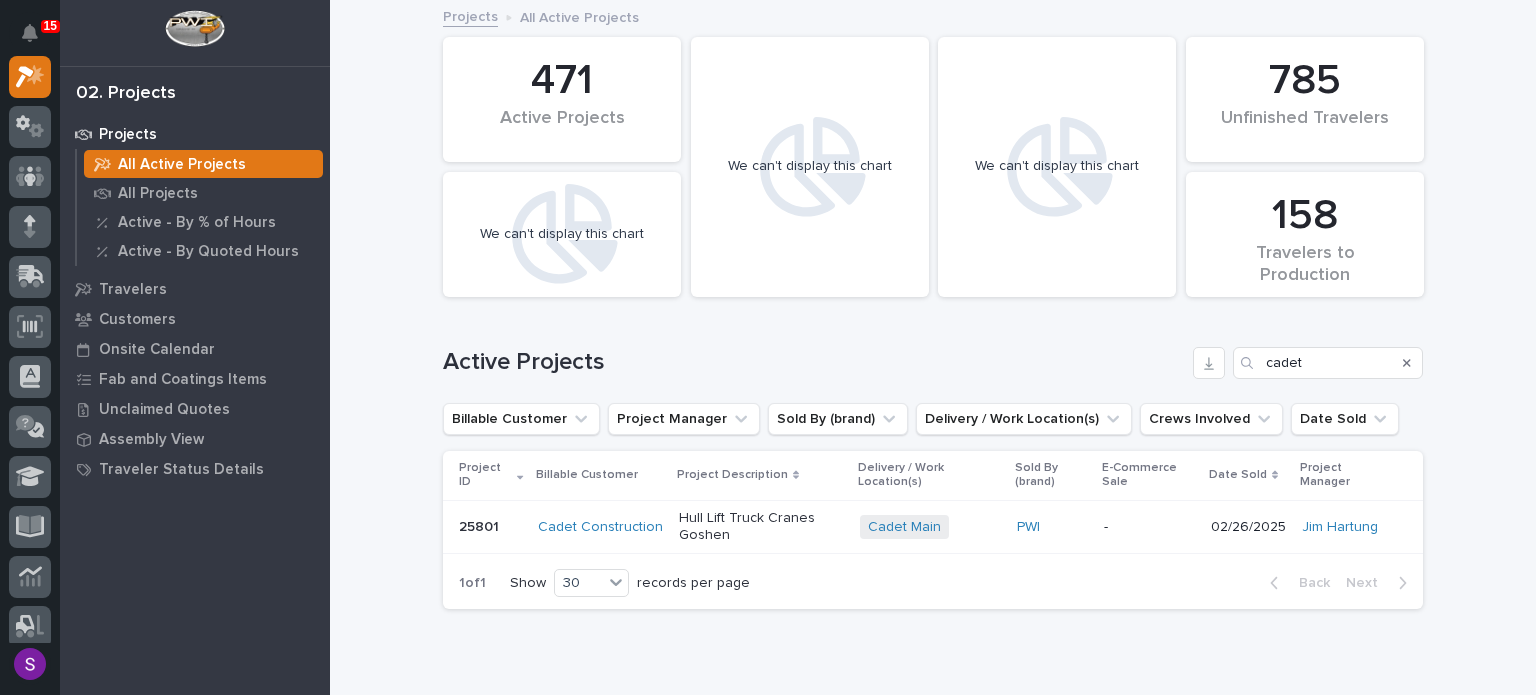 click on "PWI" at bounding box center (1052, 527) 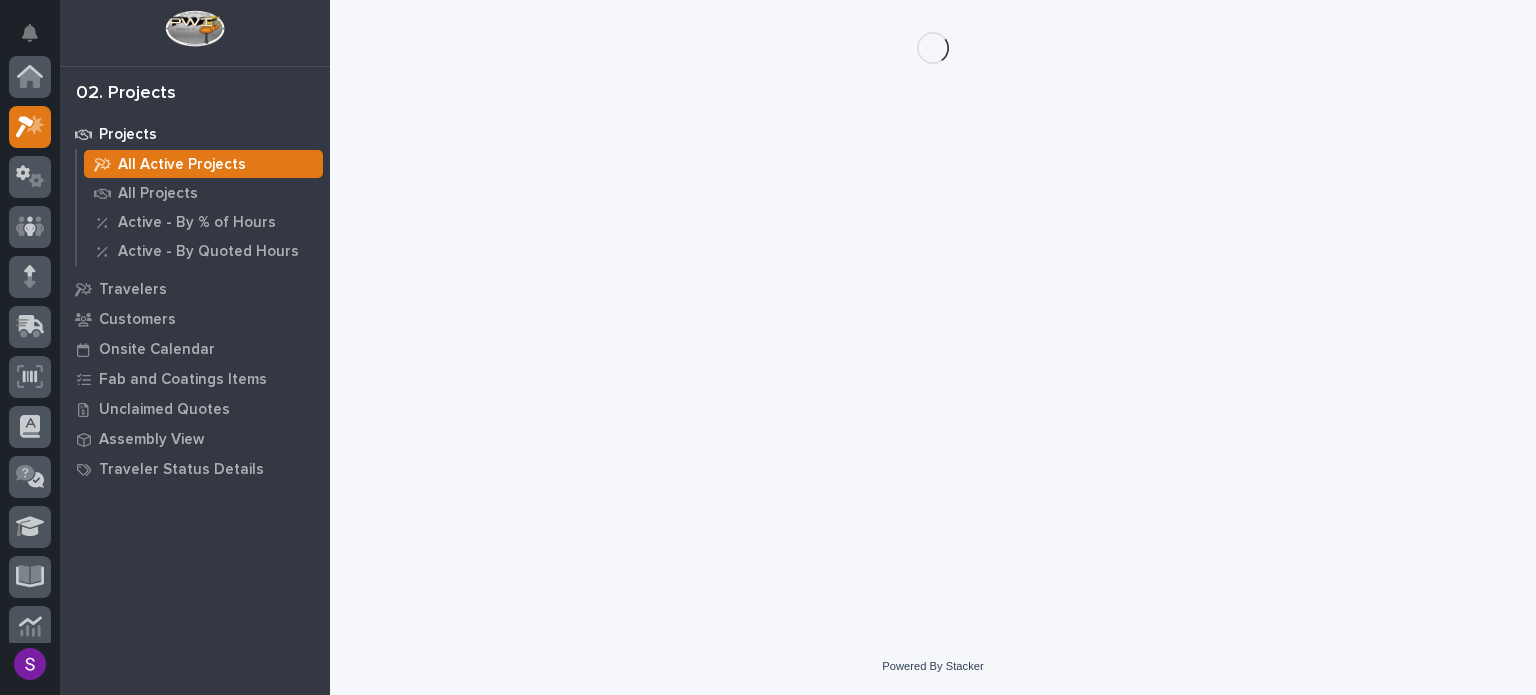 scroll, scrollTop: 50, scrollLeft: 0, axis: vertical 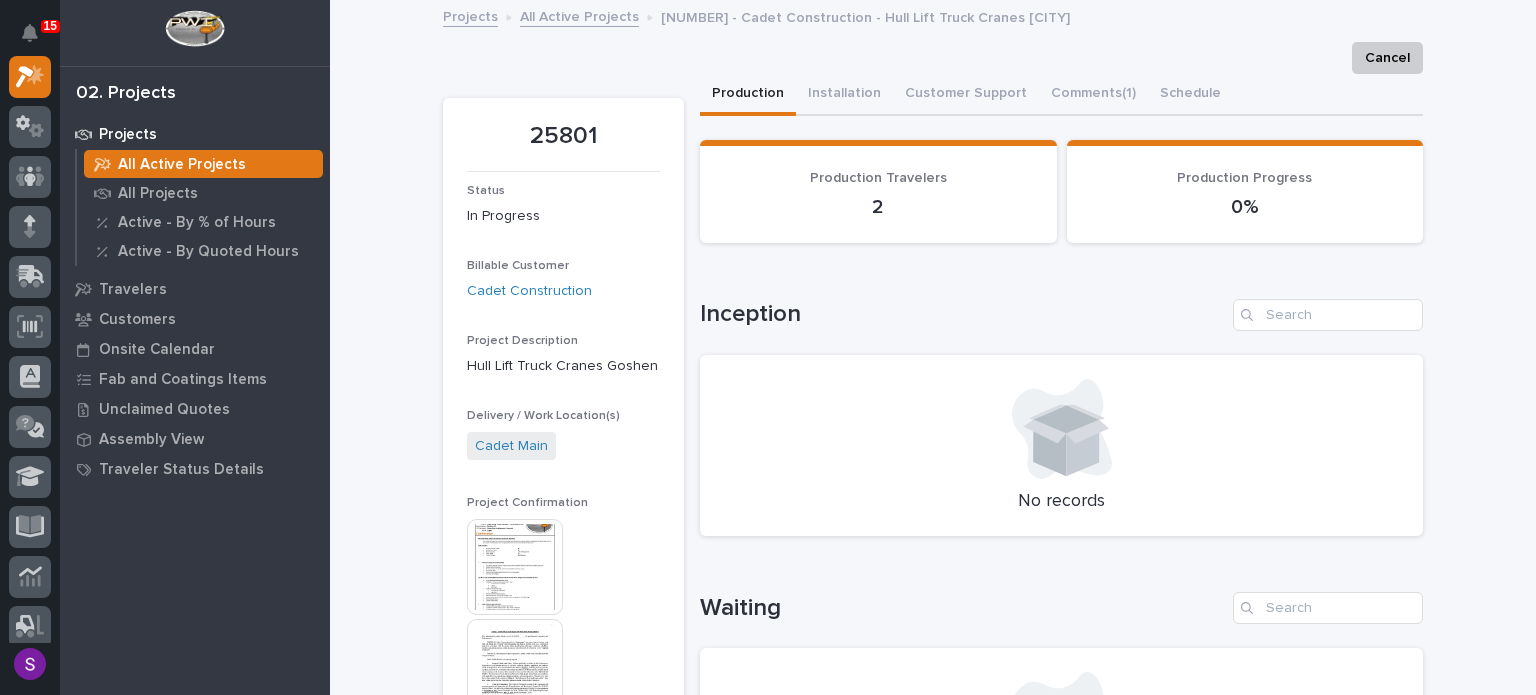 click at bounding box center (515, 567) 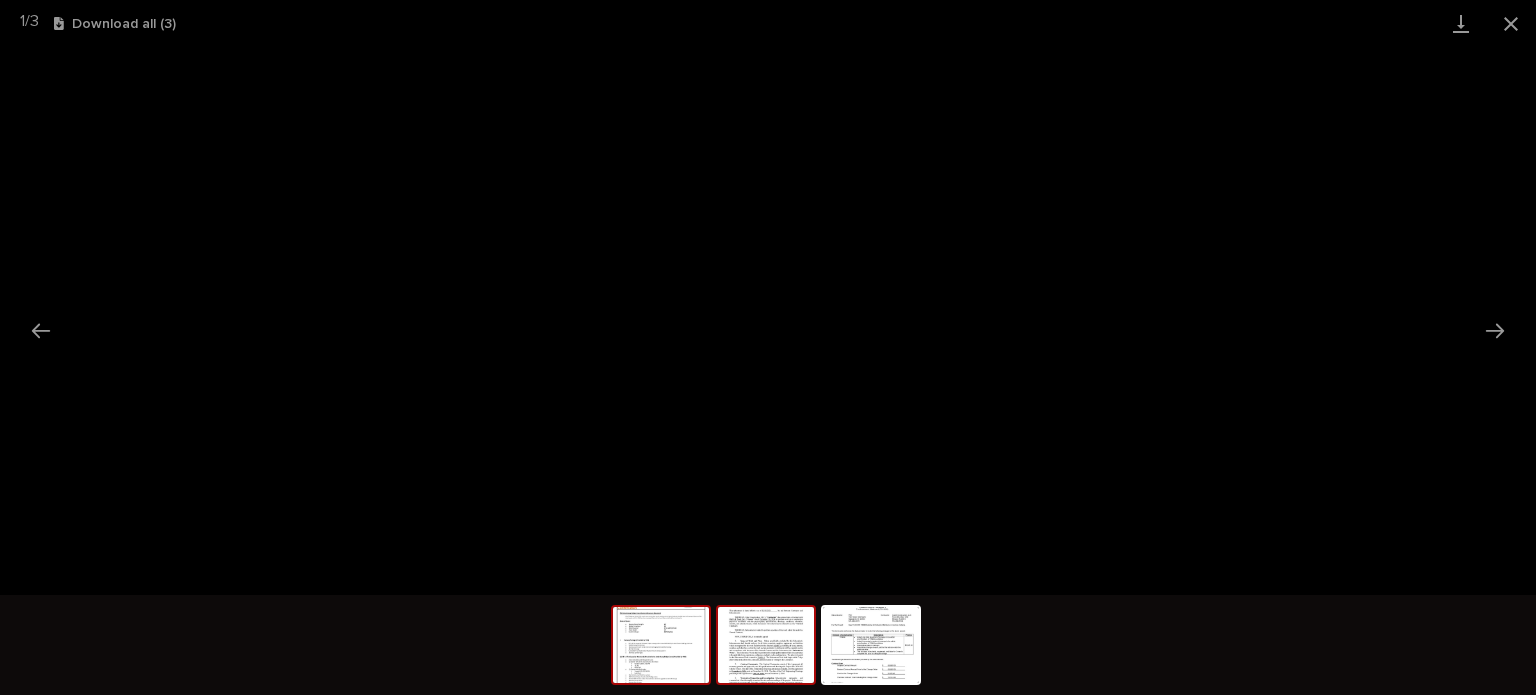 click at bounding box center (766, 645) 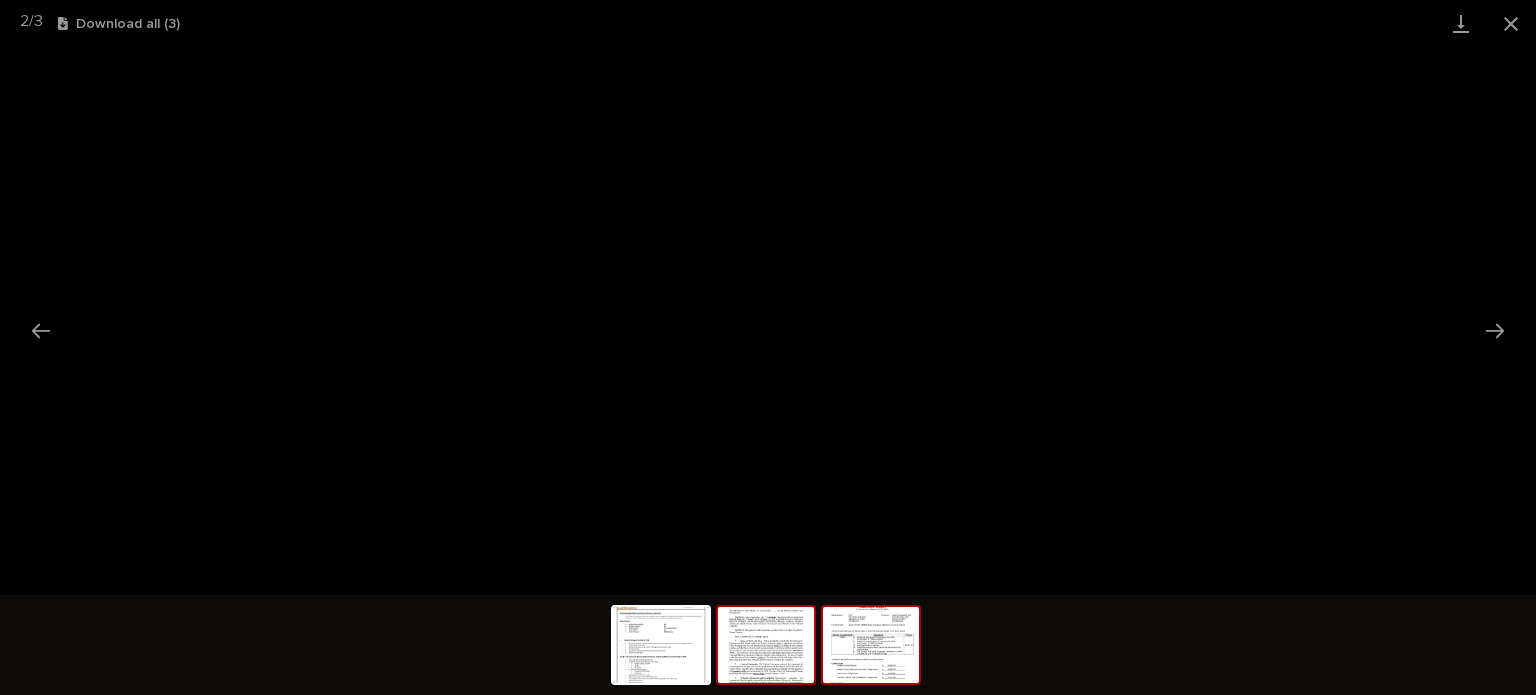 click at bounding box center [871, 645] 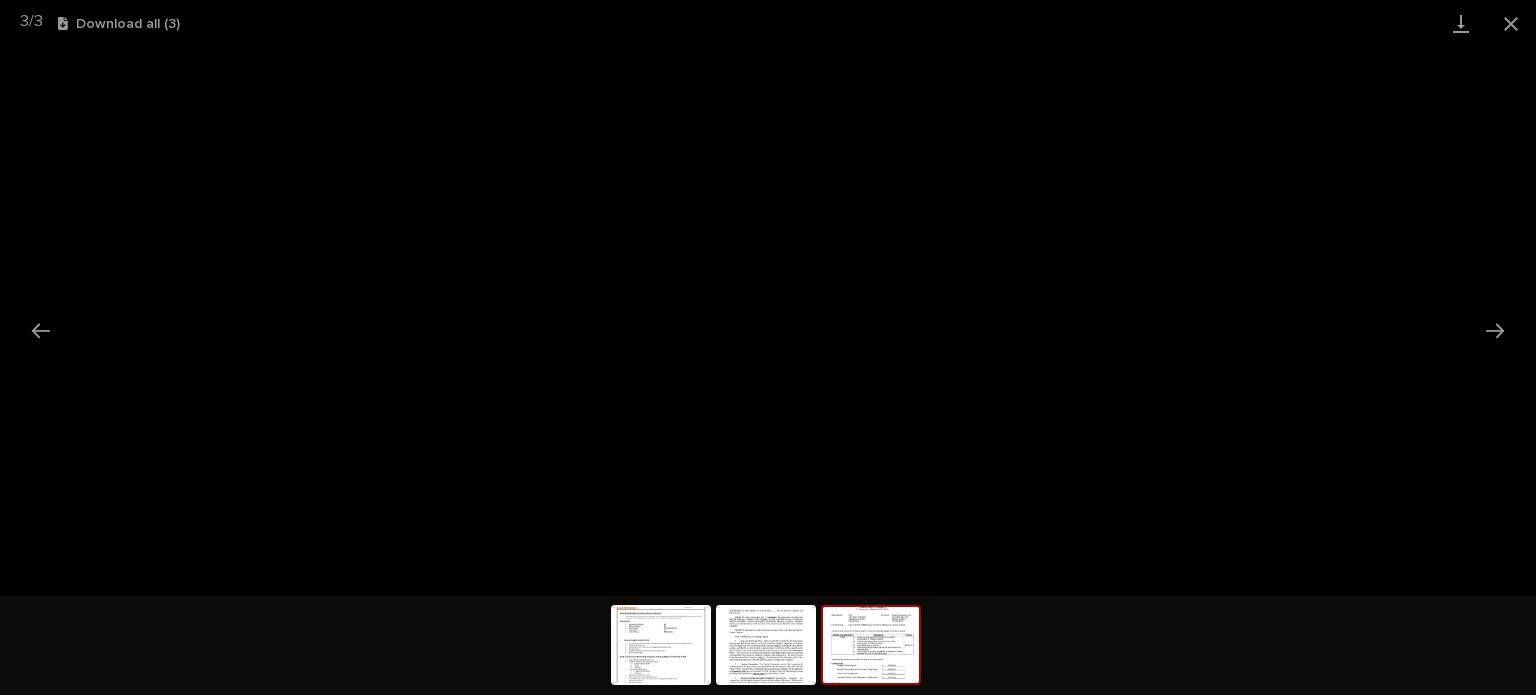 click at bounding box center (871, 645) 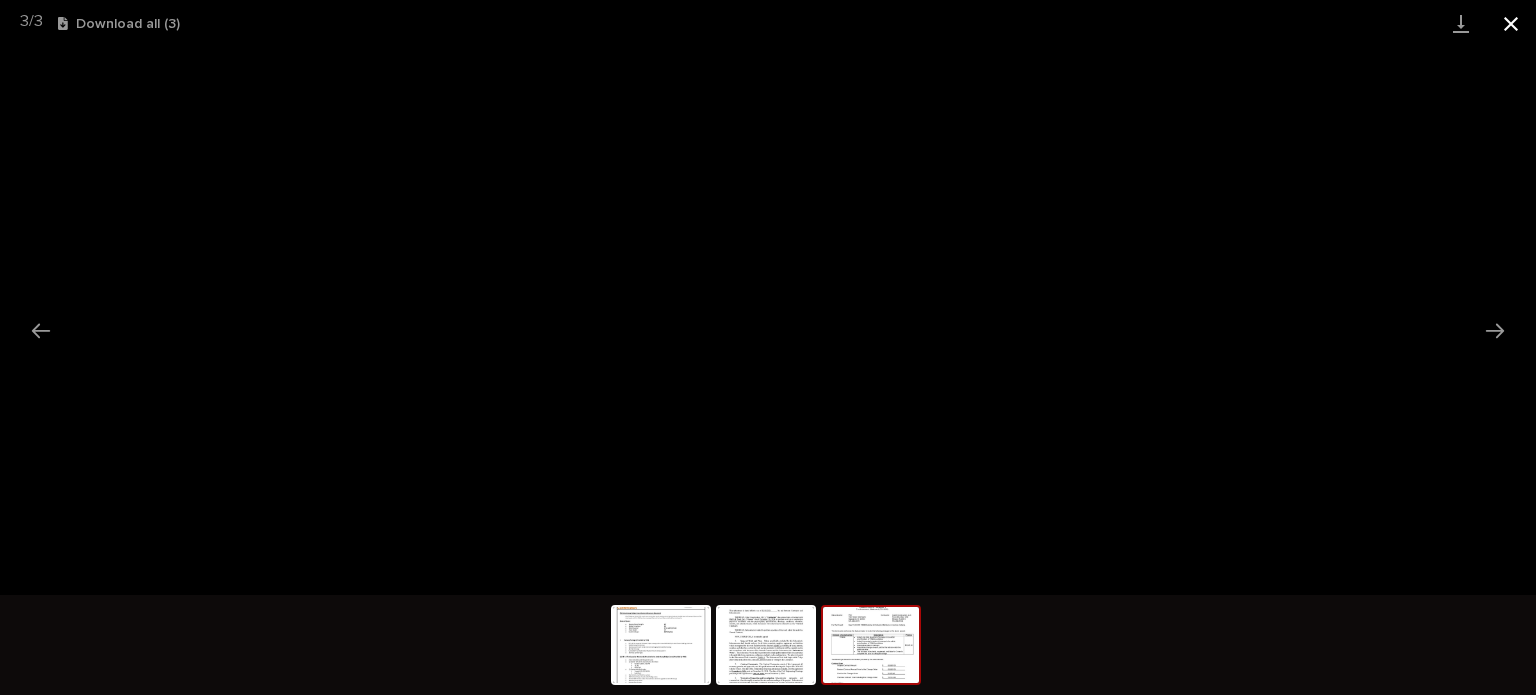 click at bounding box center (1511, 23) 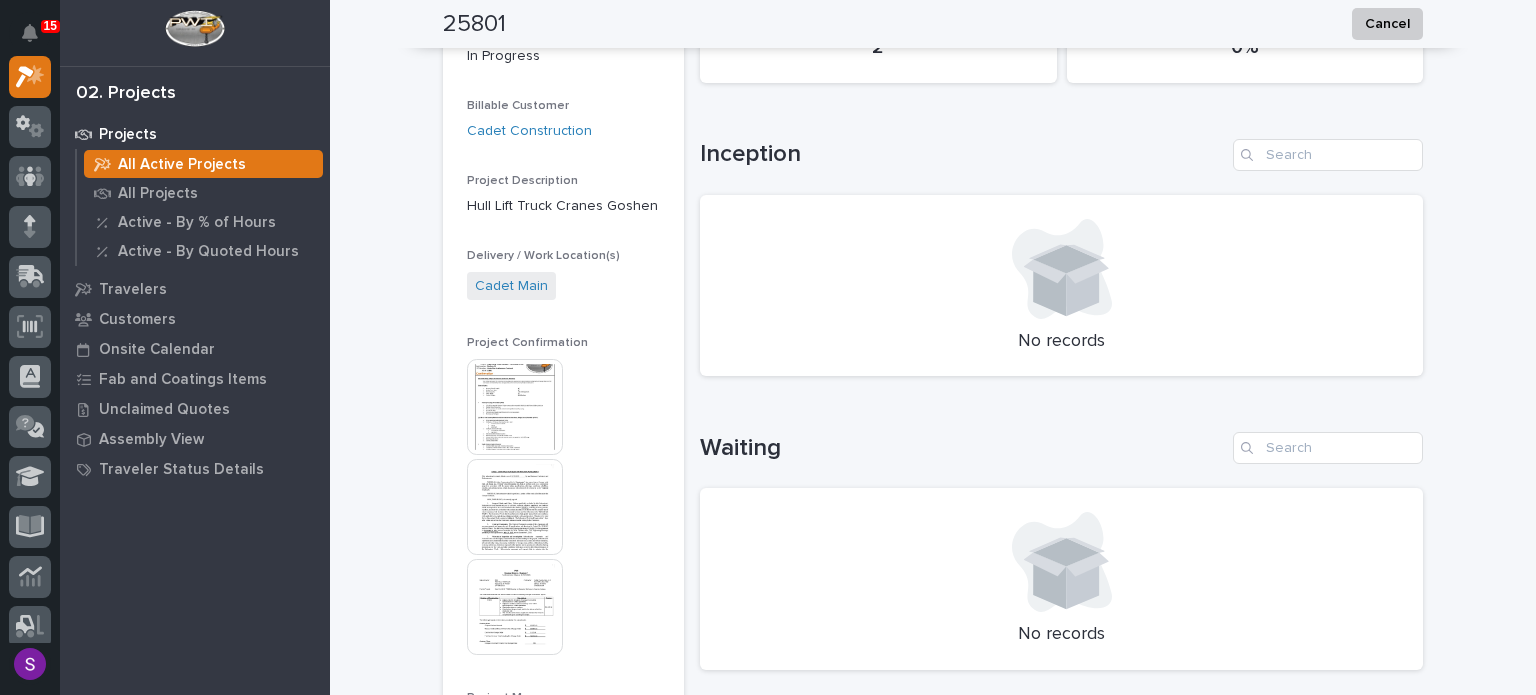 scroll, scrollTop: 0, scrollLeft: 0, axis: both 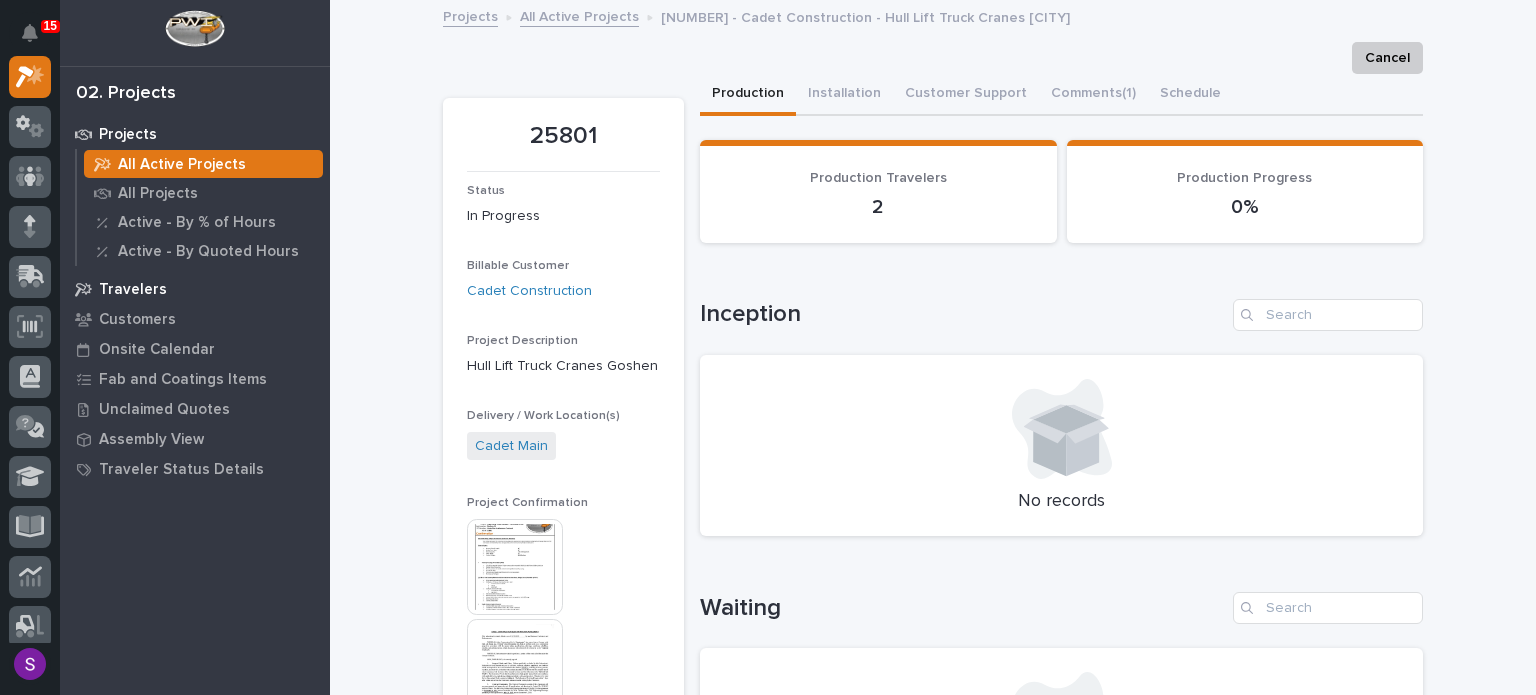 click on "Travelers" at bounding box center [195, 289] 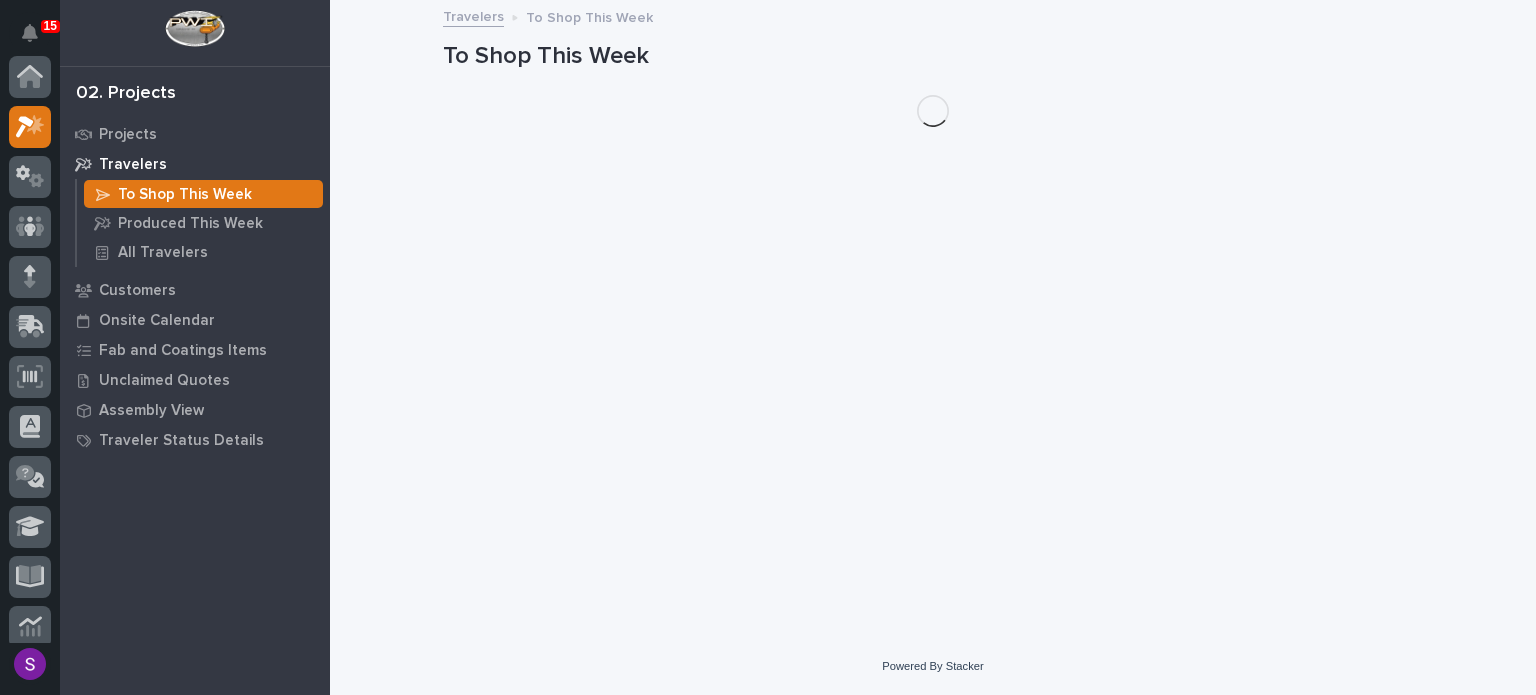 scroll, scrollTop: 50, scrollLeft: 0, axis: vertical 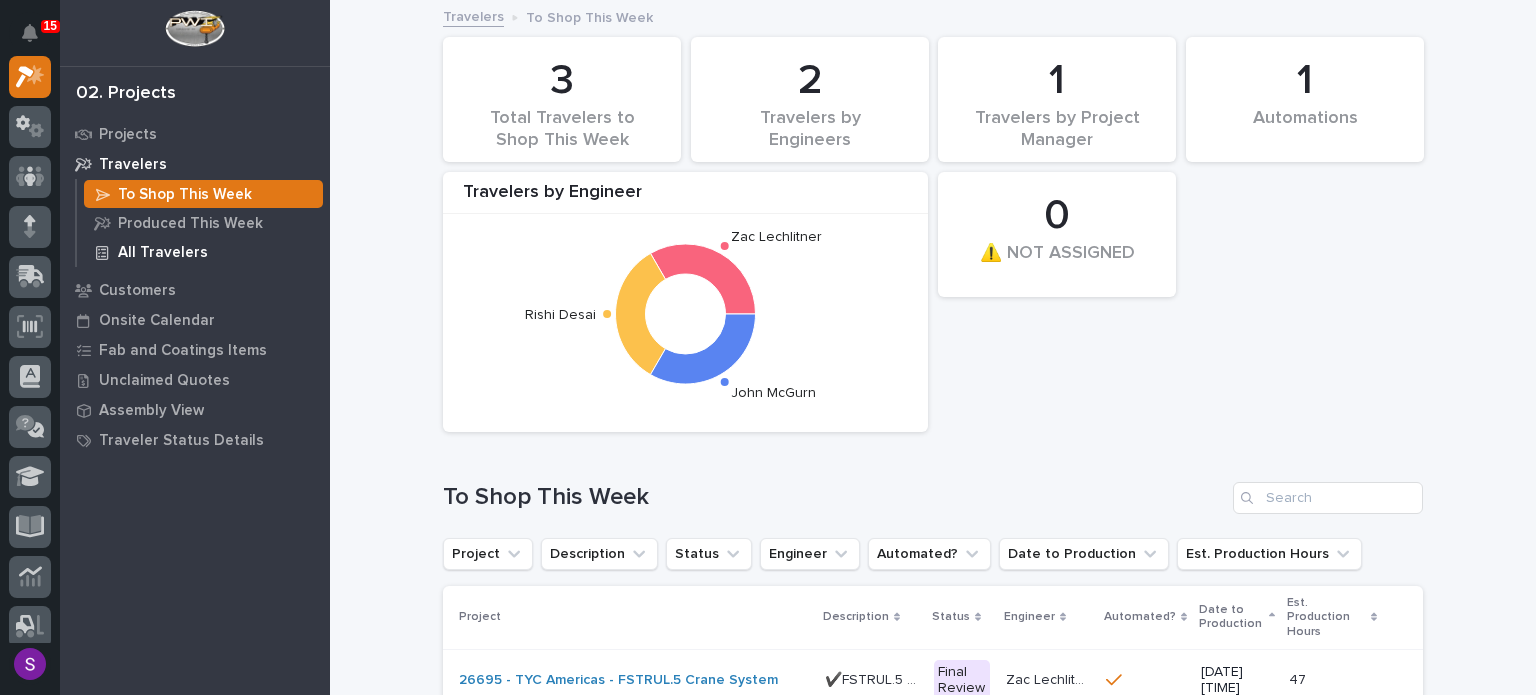 click on "All Travelers" at bounding box center [163, 253] 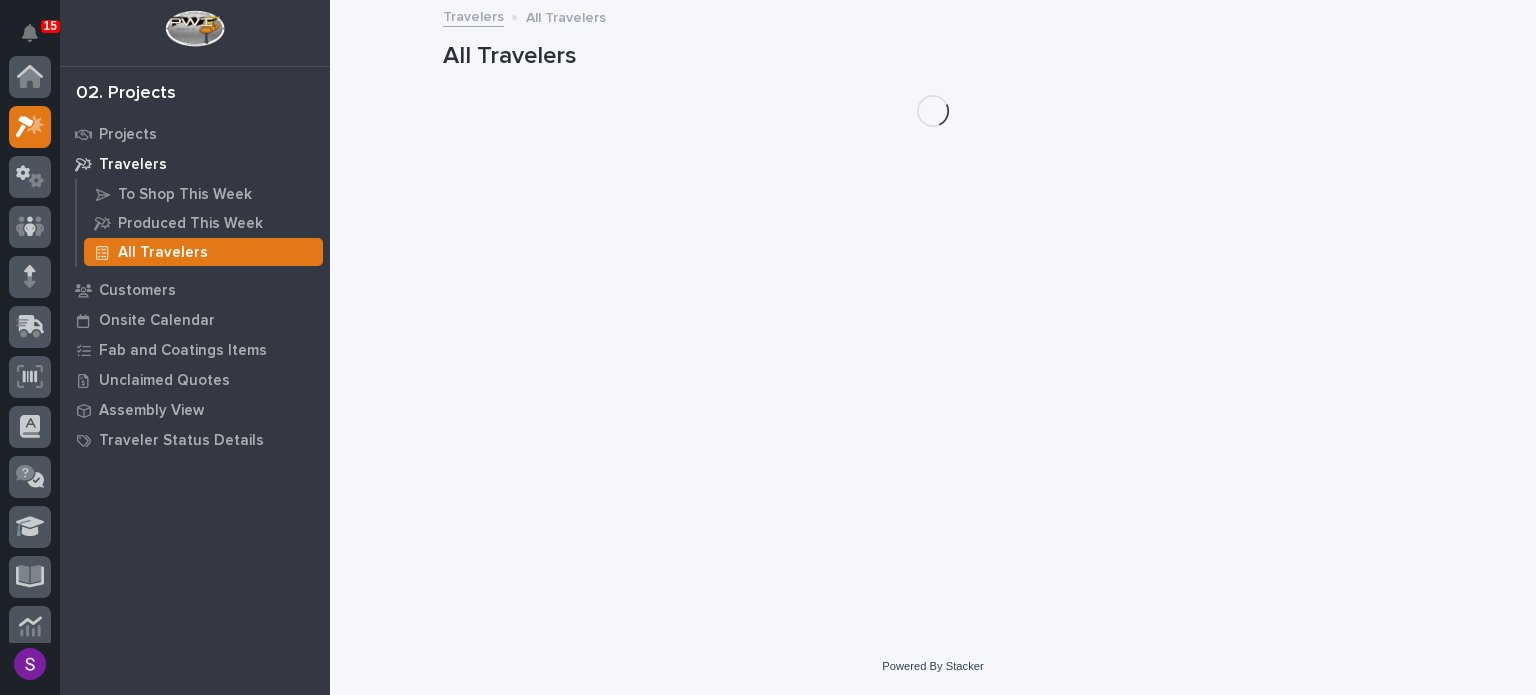 scroll, scrollTop: 50, scrollLeft: 0, axis: vertical 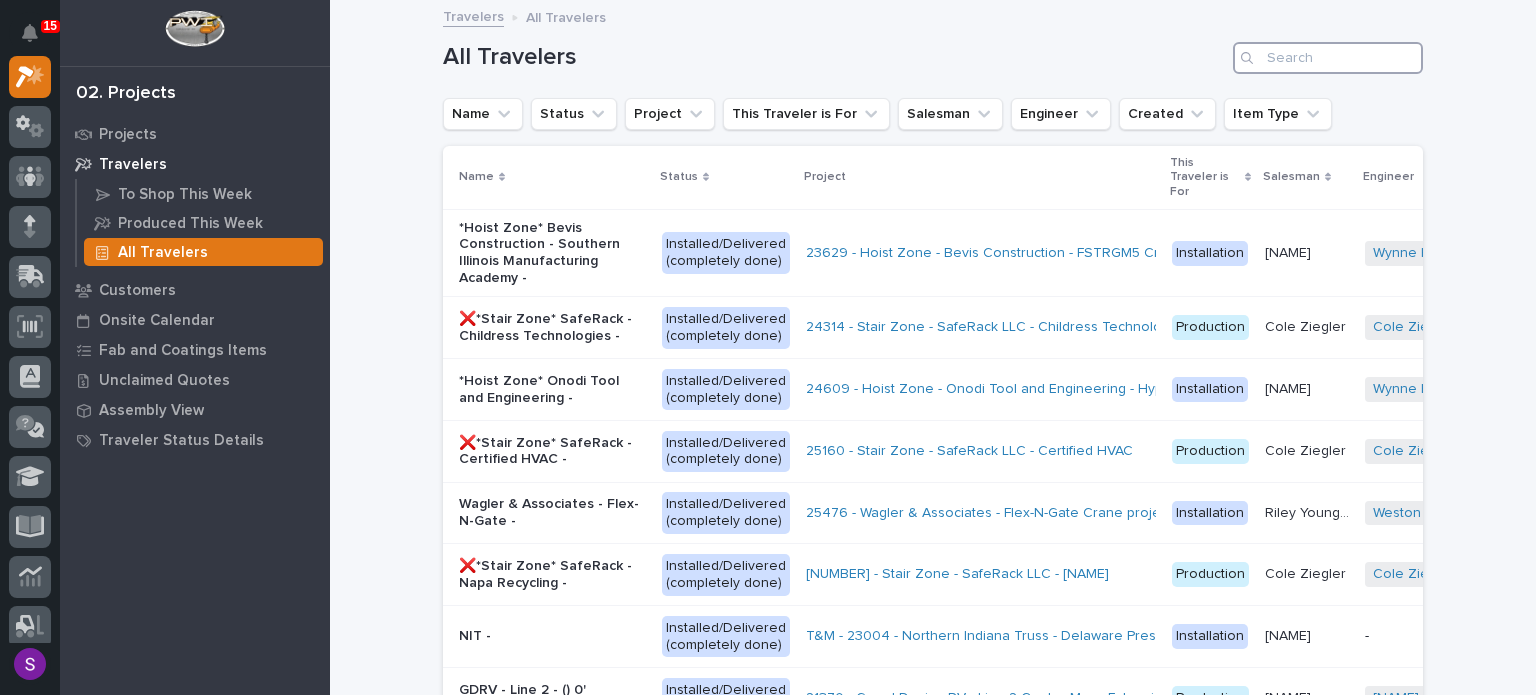 click at bounding box center [1328, 58] 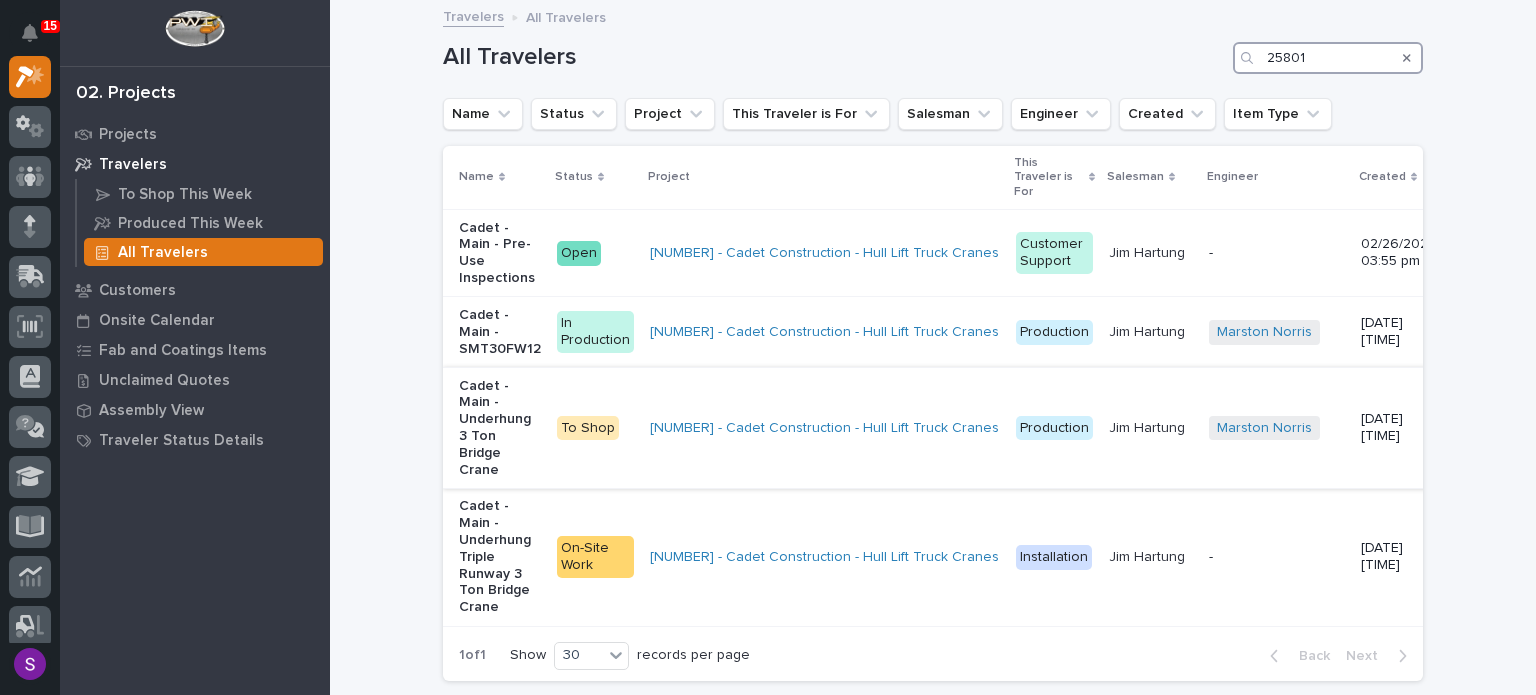 type on "25801" 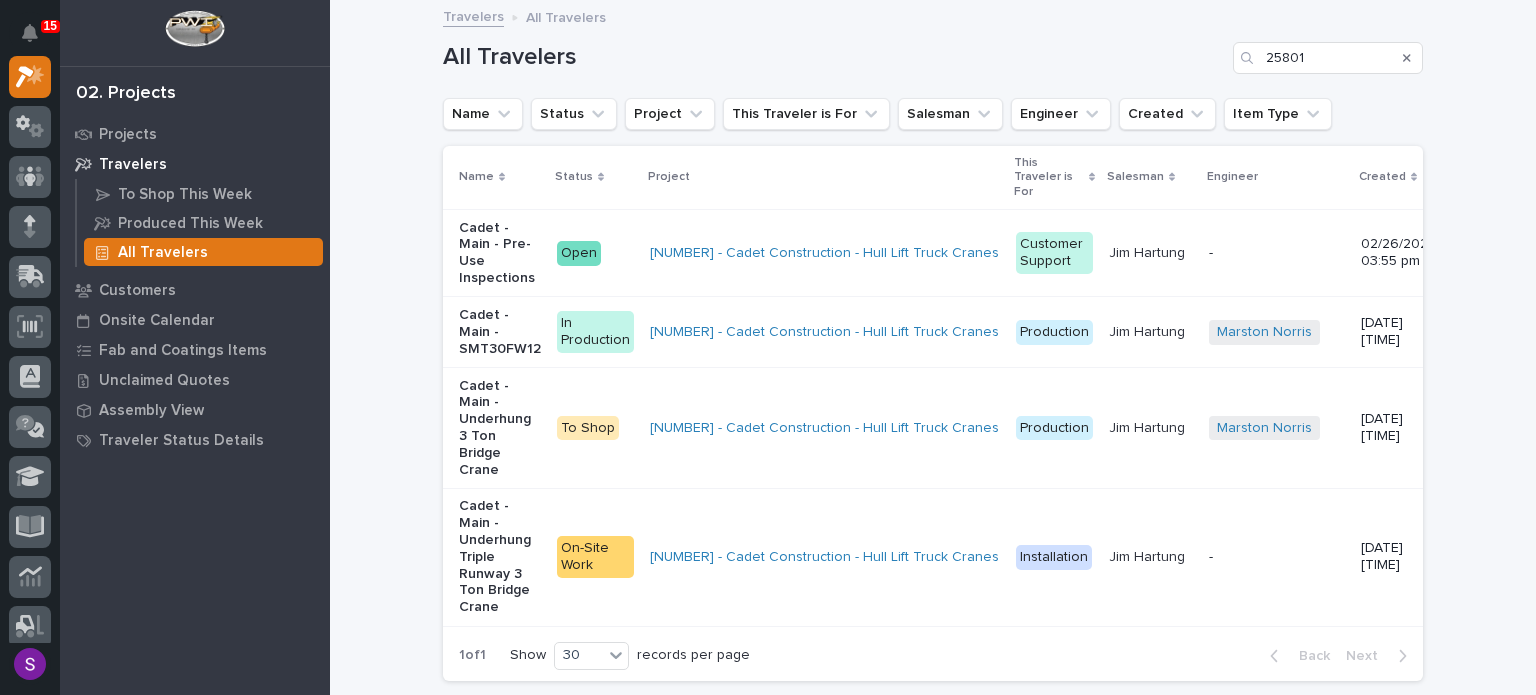 click on "[NUMBER] - Cadet Construction - Hull Lift Truck Cranes [CITY]" at bounding box center [825, 427] 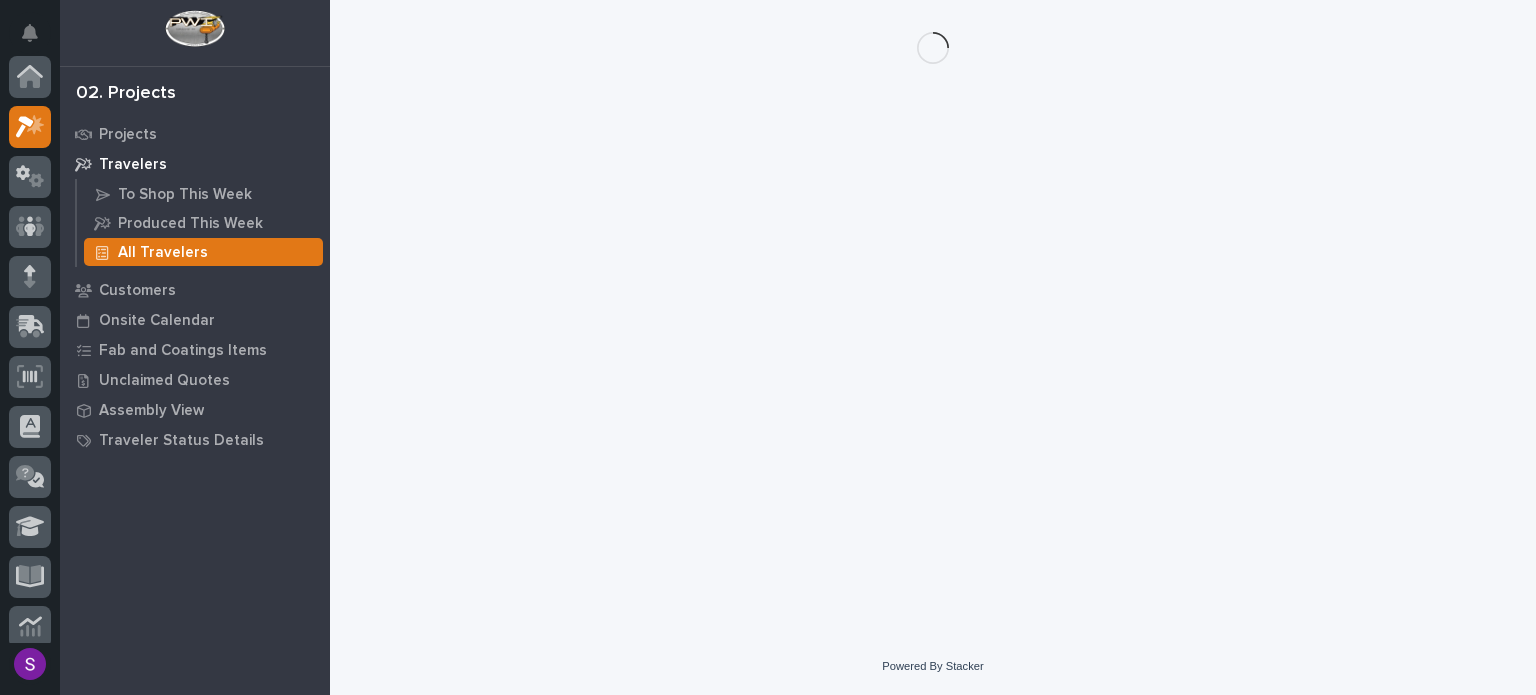 scroll, scrollTop: 50, scrollLeft: 0, axis: vertical 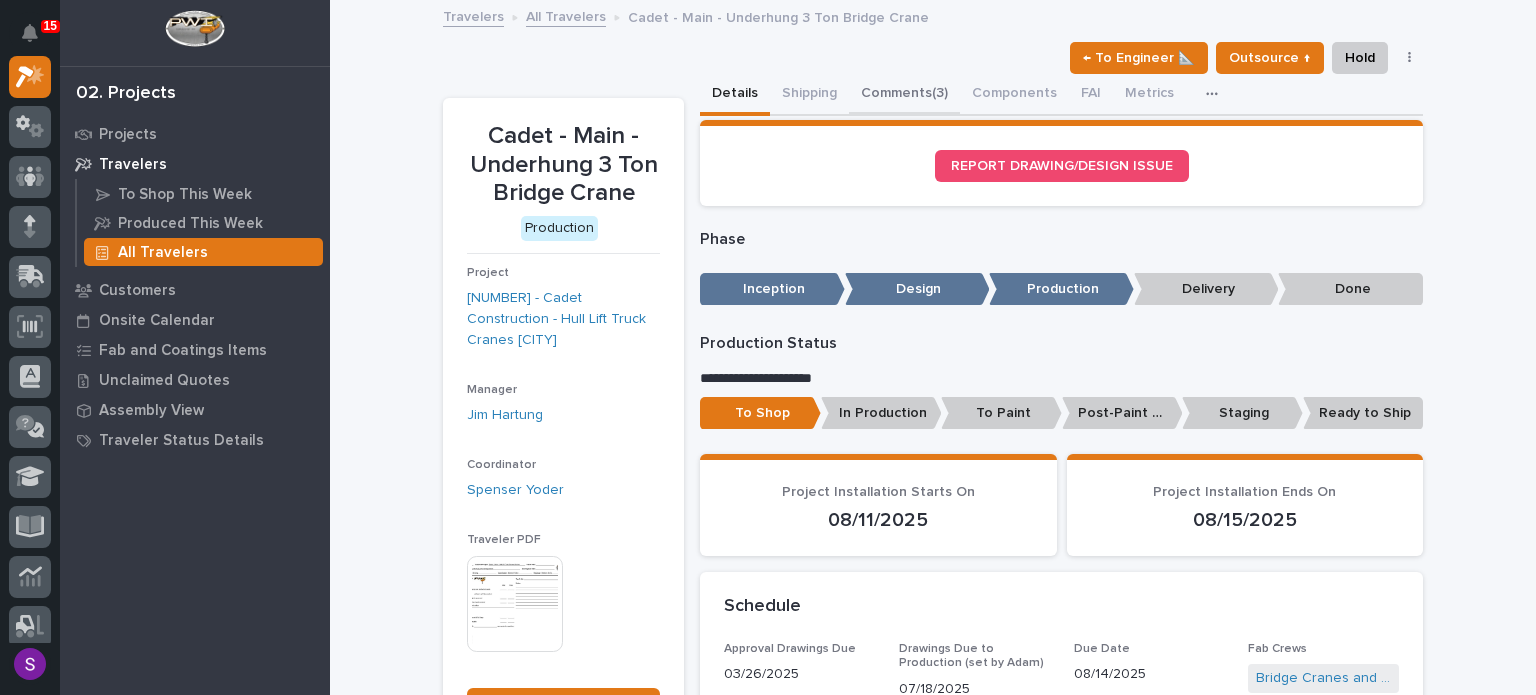 click on "Comments (3)" at bounding box center (904, 95) 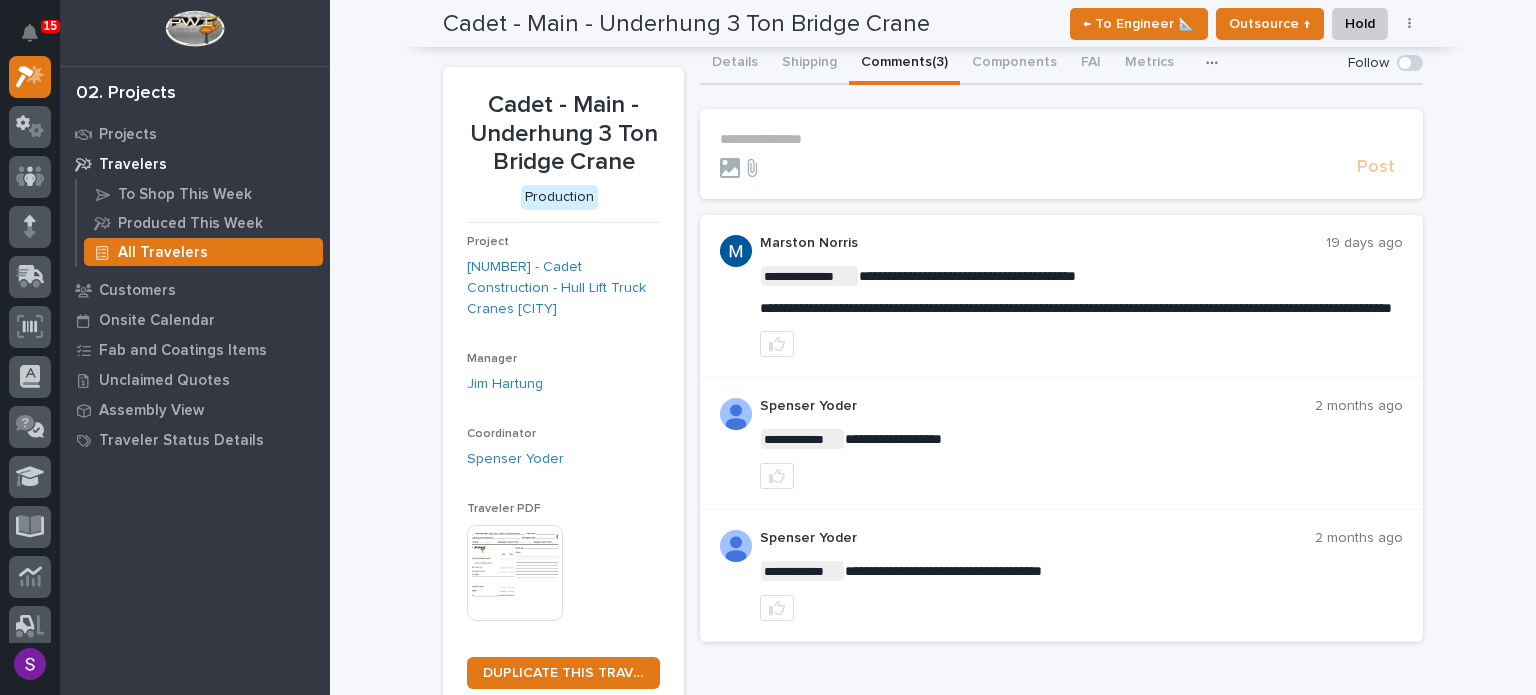 scroll, scrollTop: 0, scrollLeft: 0, axis: both 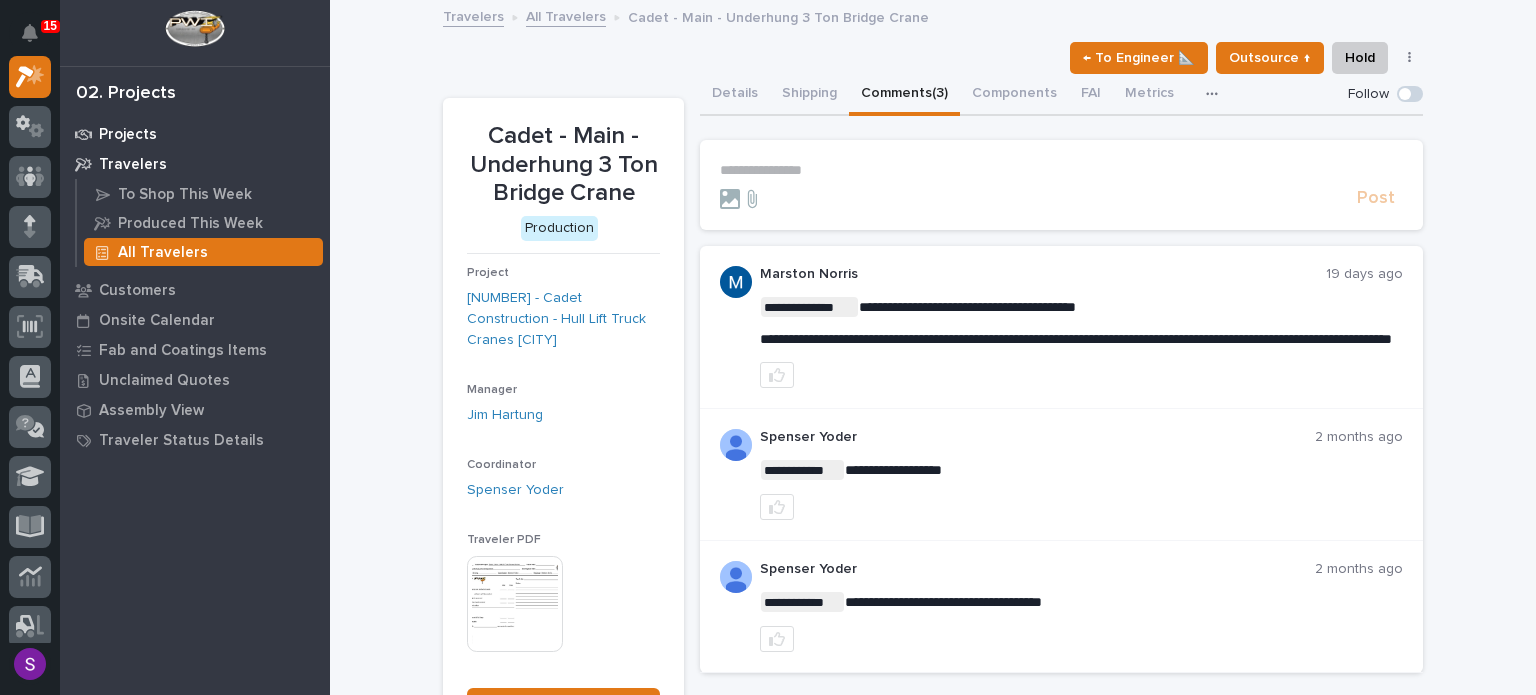 click on "Projects" at bounding box center (128, 135) 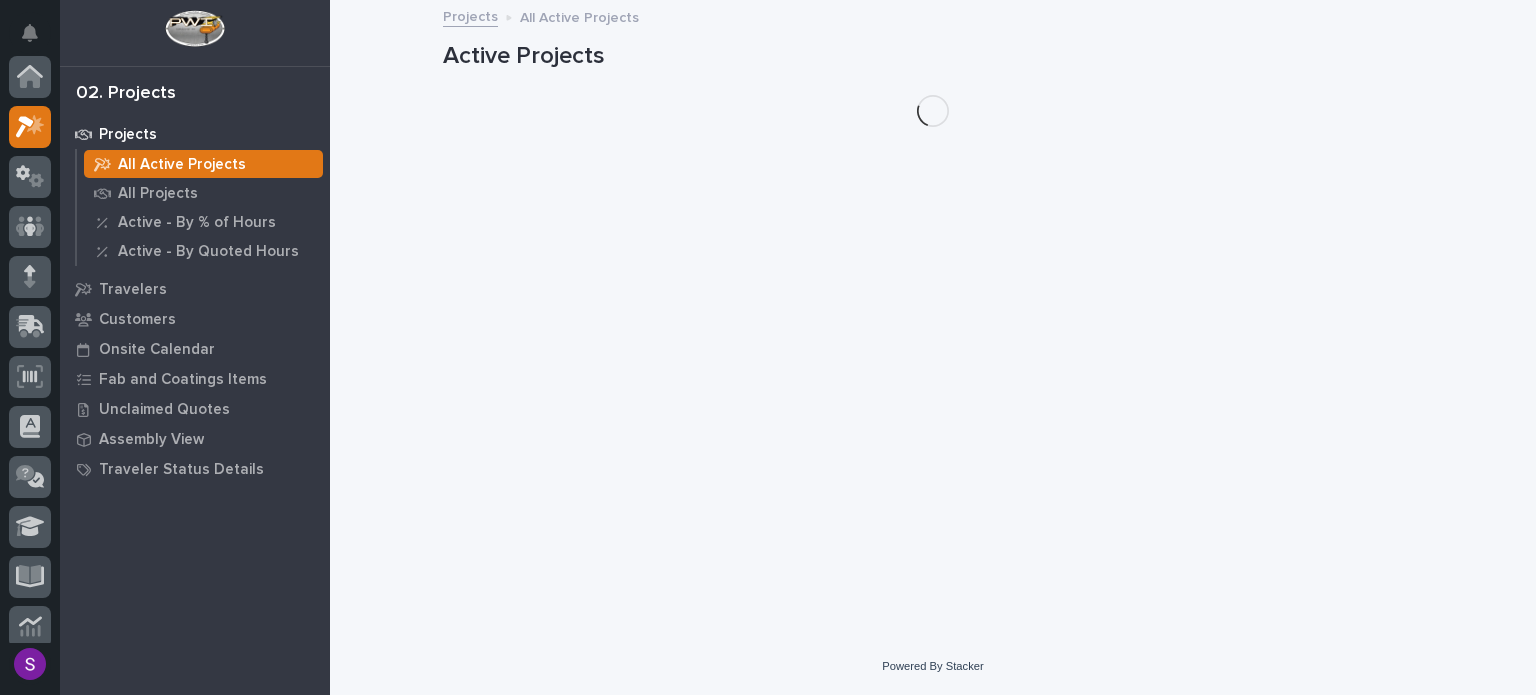scroll, scrollTop: 50, scrollLeft: 0, axis: vertical 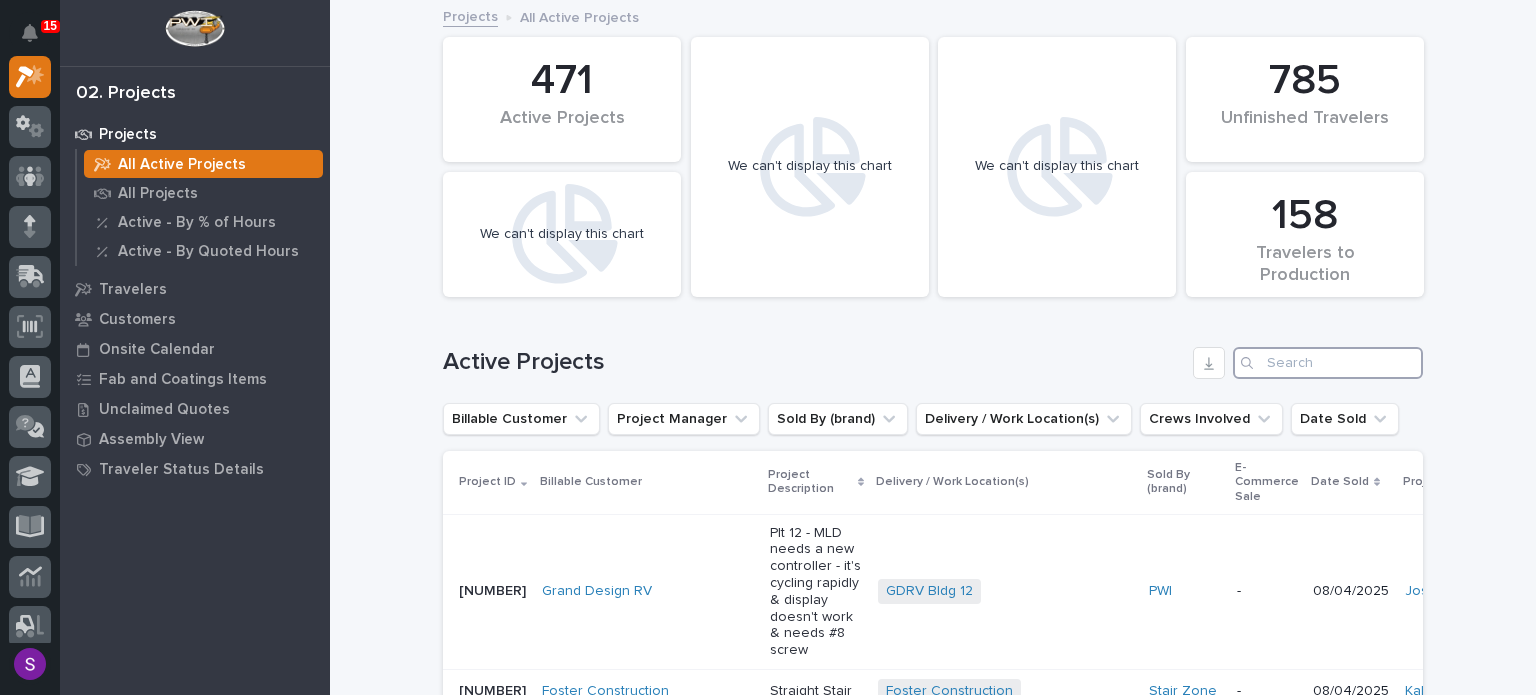 click at bounding box center [1328, 363] 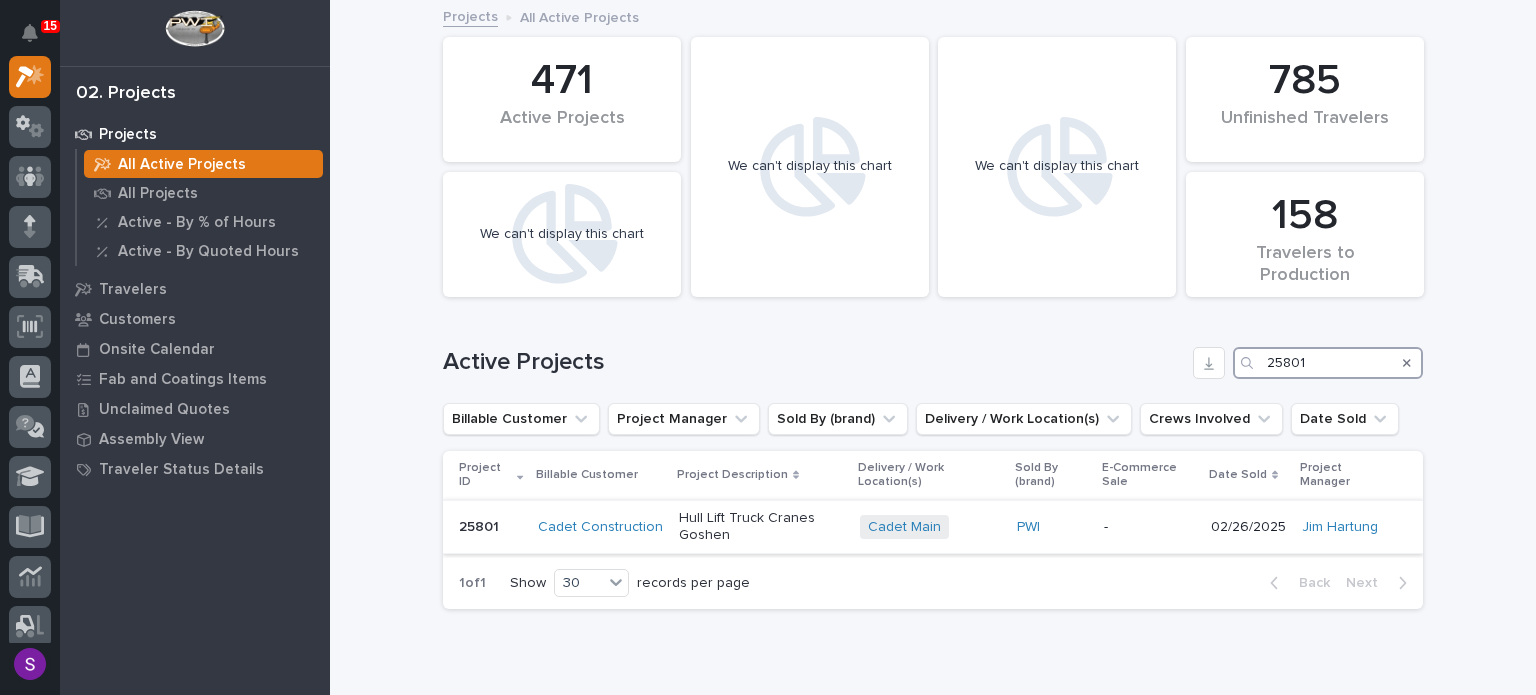 type on "25801" 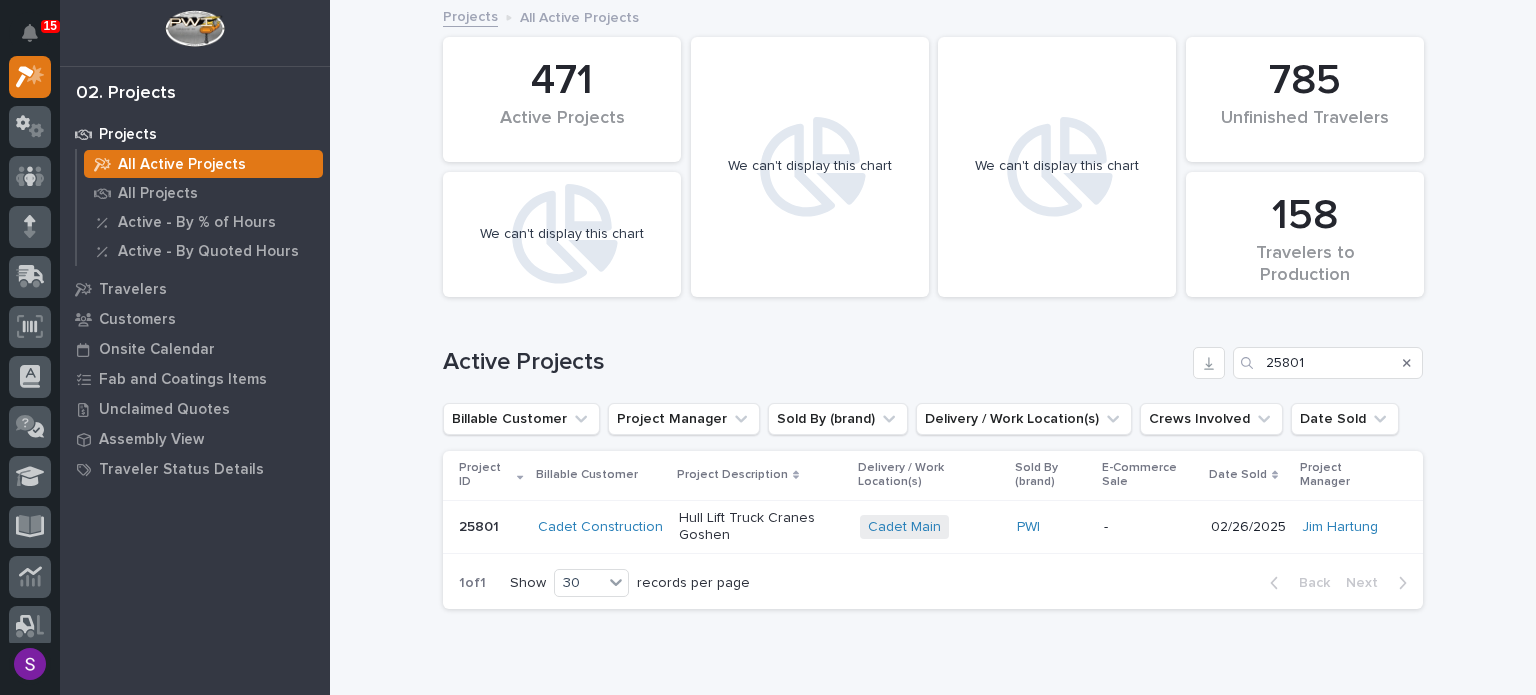 click on "Hull Lift Truck Cranes Goshen" at bounding box center [762, 527] 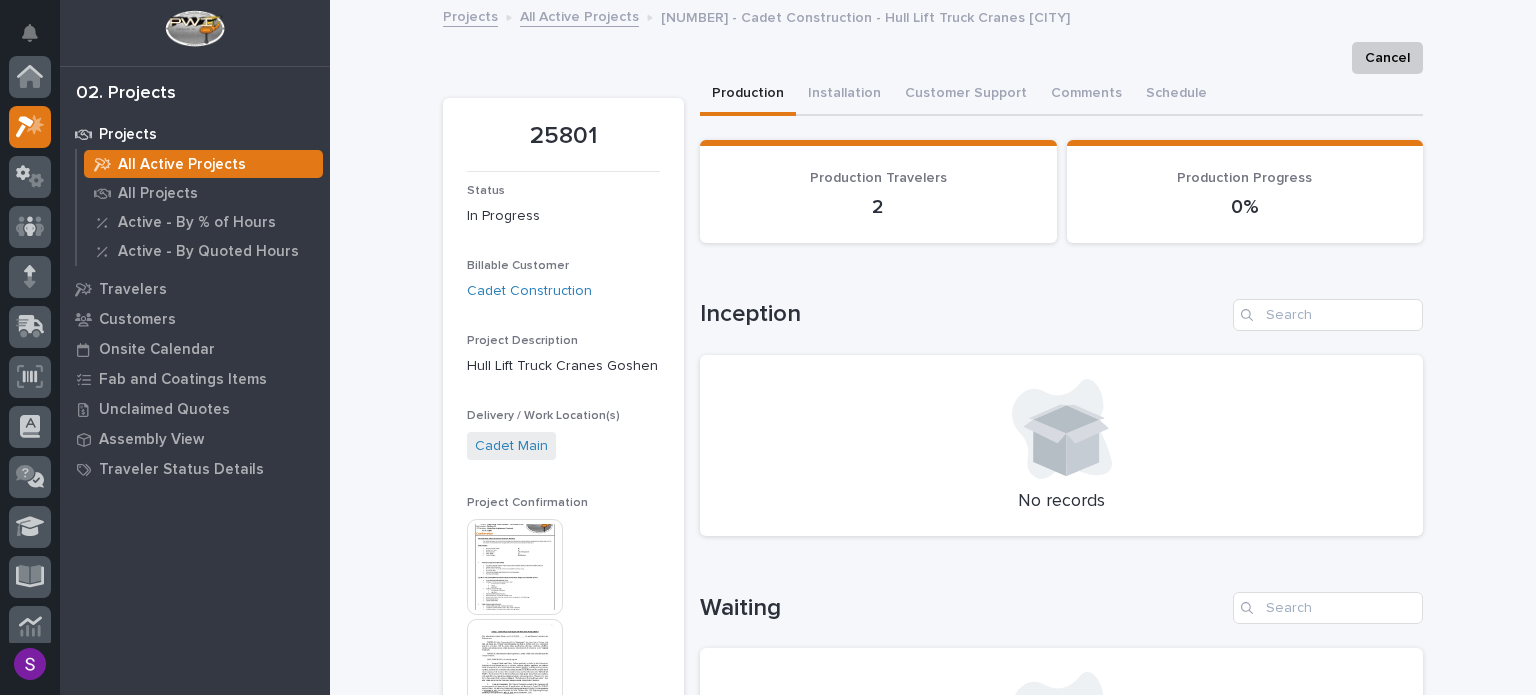 scroll, scrollTop: 50, scrollLeft: 0, axis: vertical 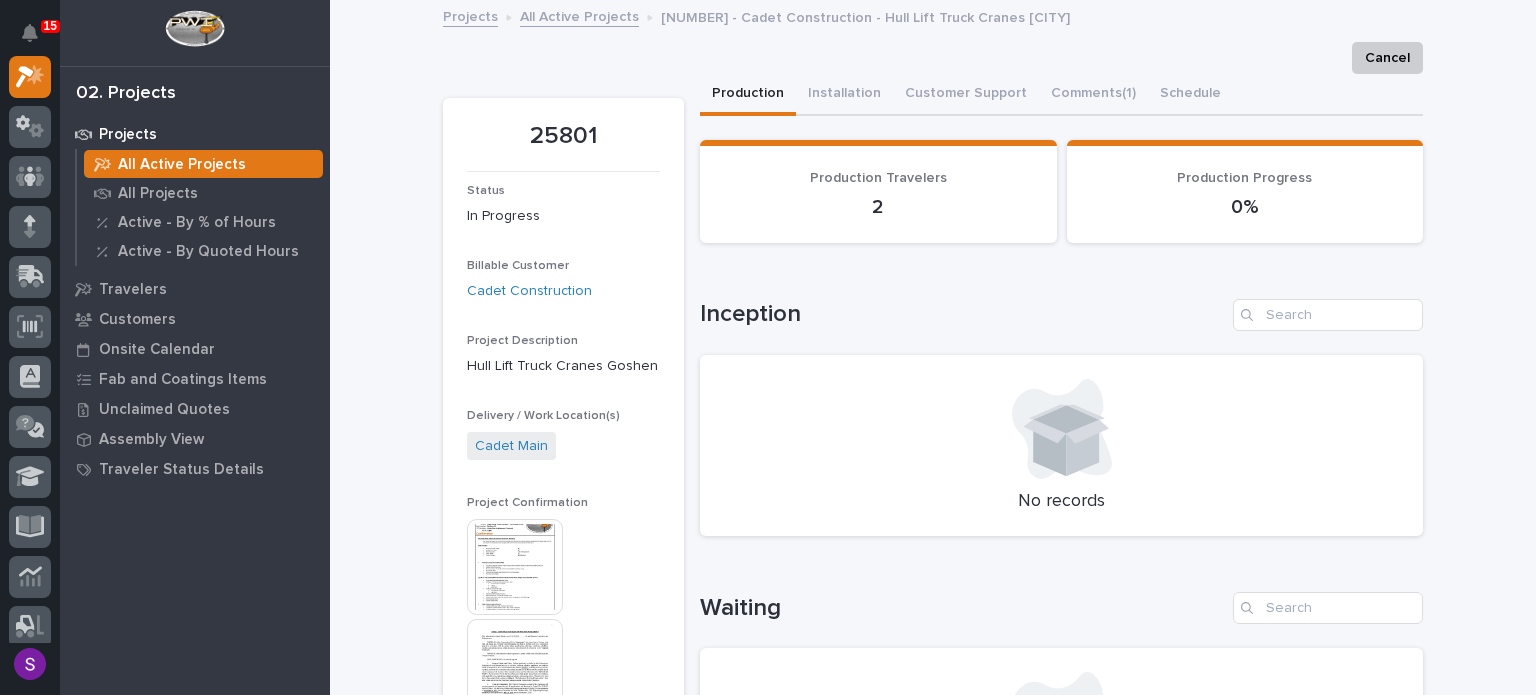 click at bounding box center [515, 567] 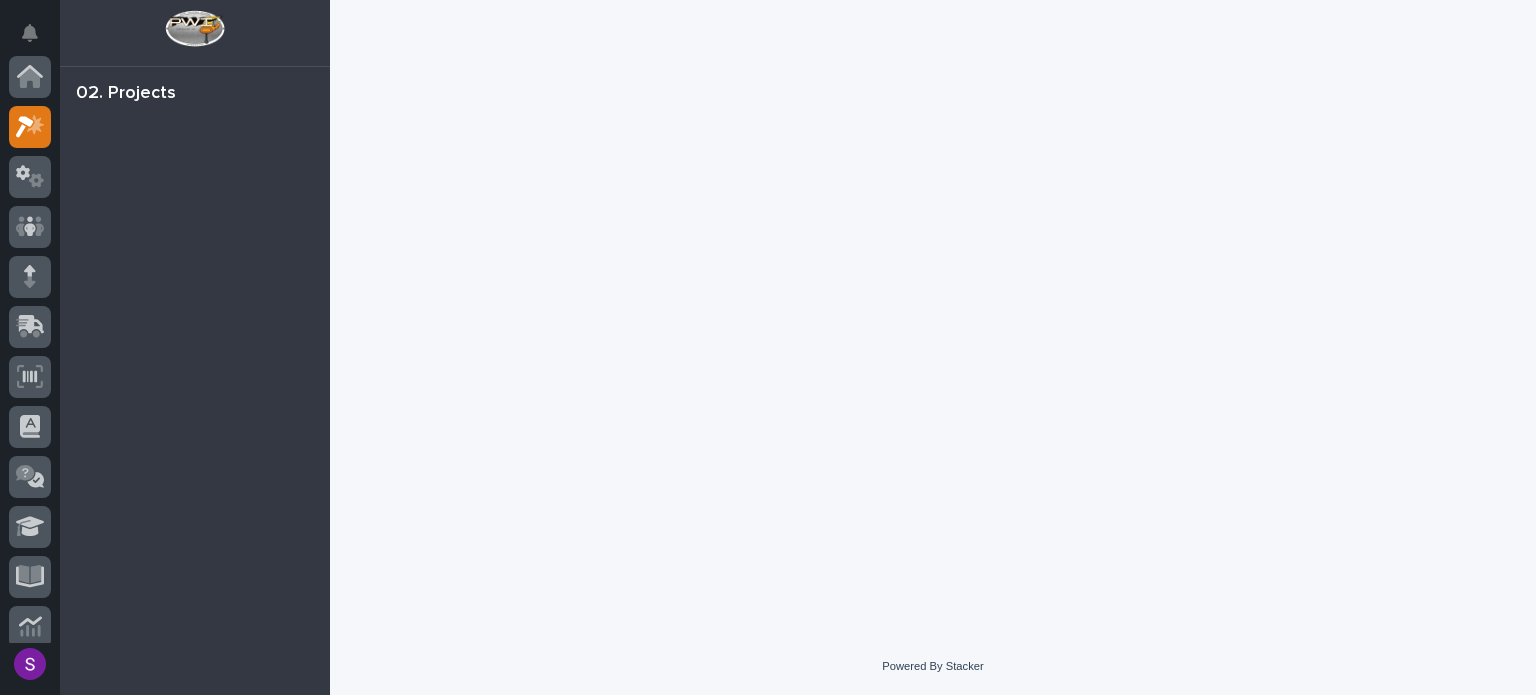 scroll, scrollTop: 0, scrollLeft: 0, axis: both 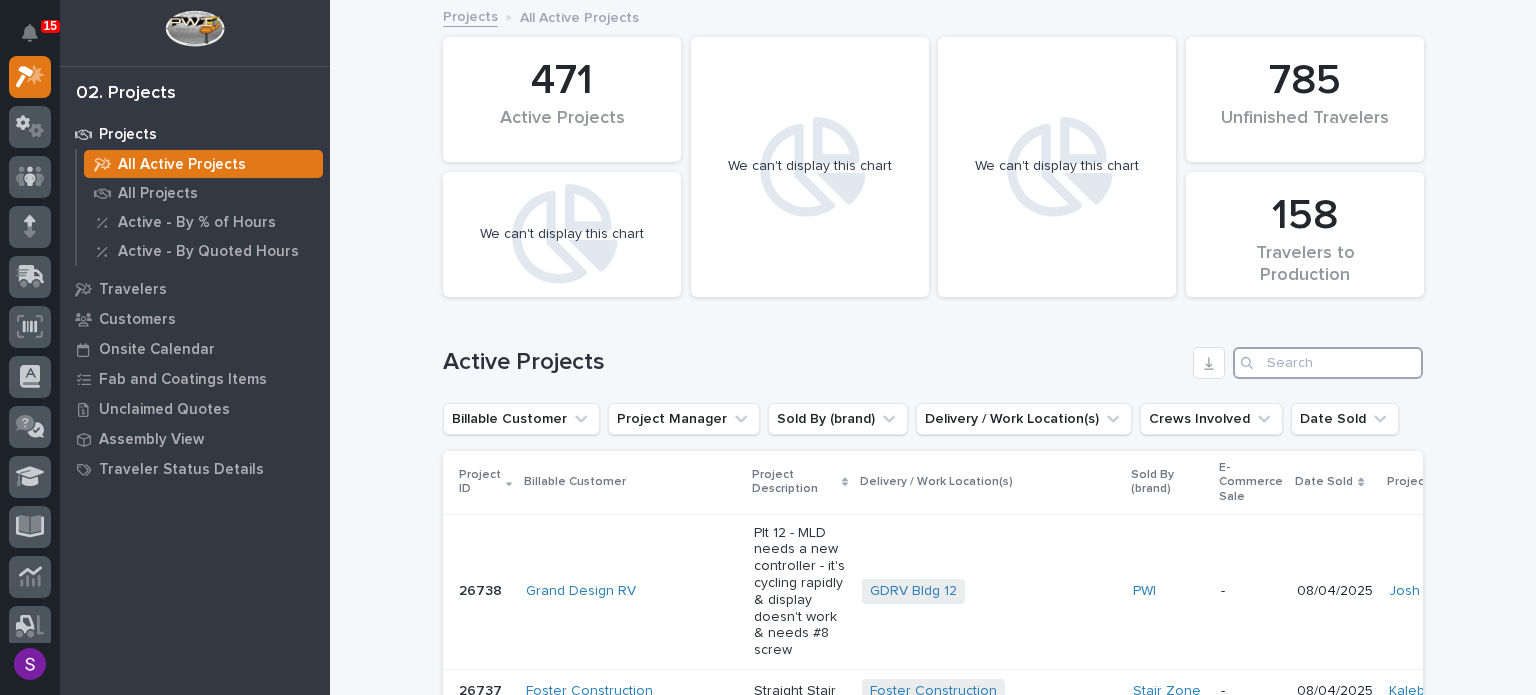 paste on "26513" 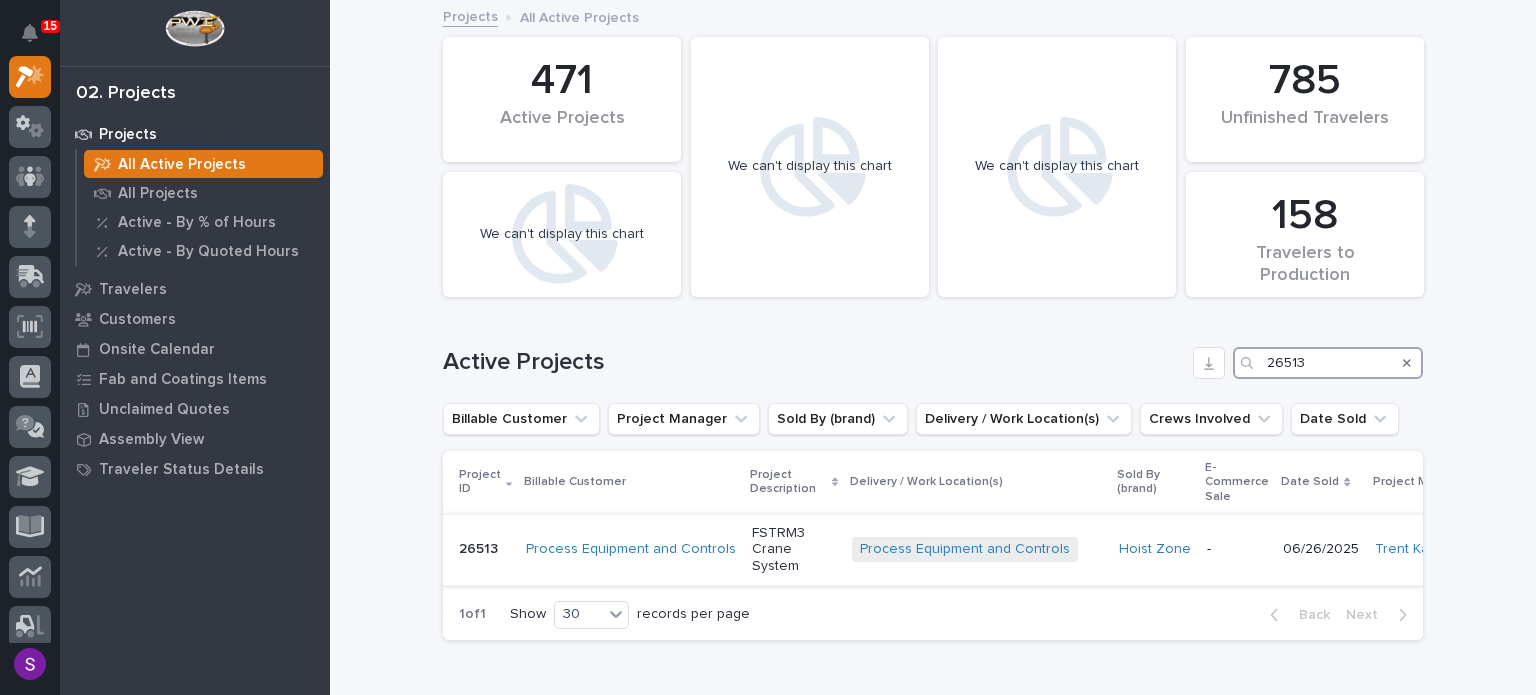 type on "26513" 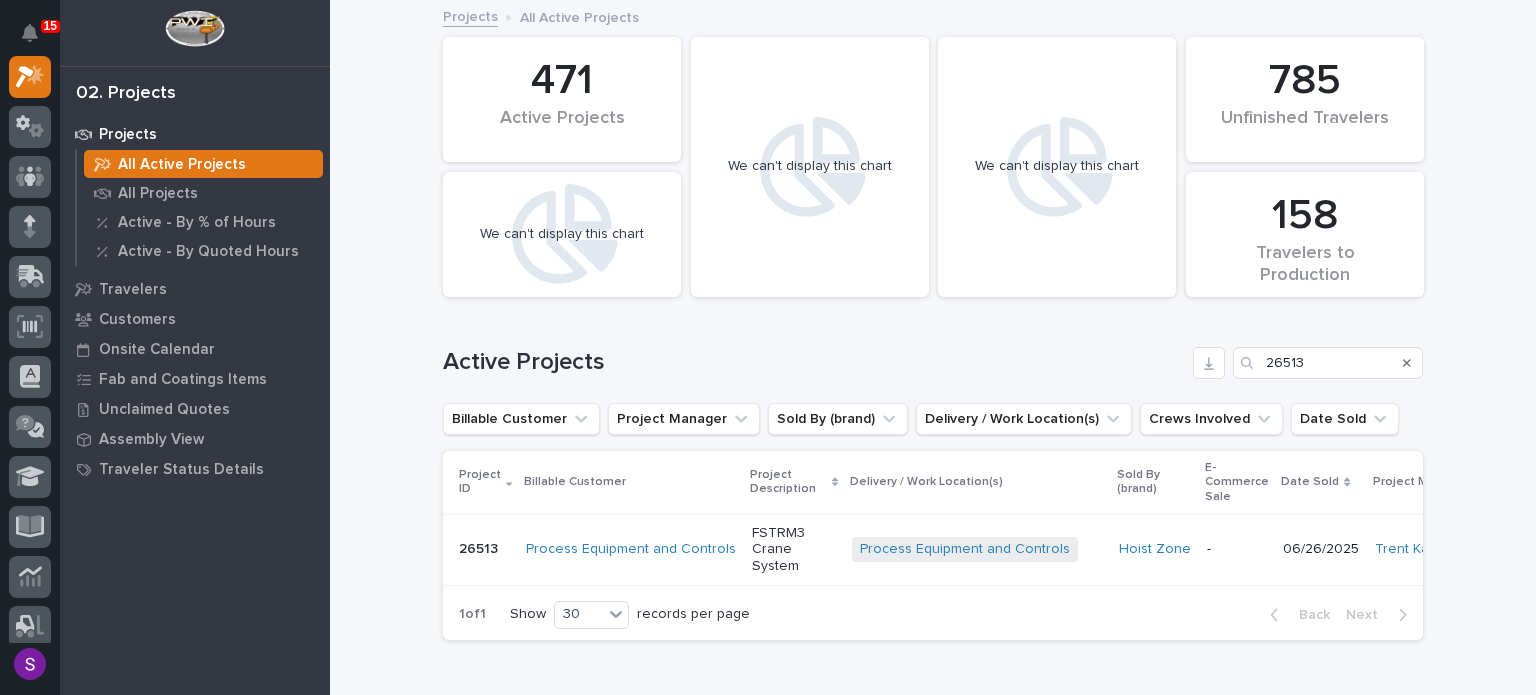 click on "FSTRM3 Crane System" at bounding box center [794, 550] 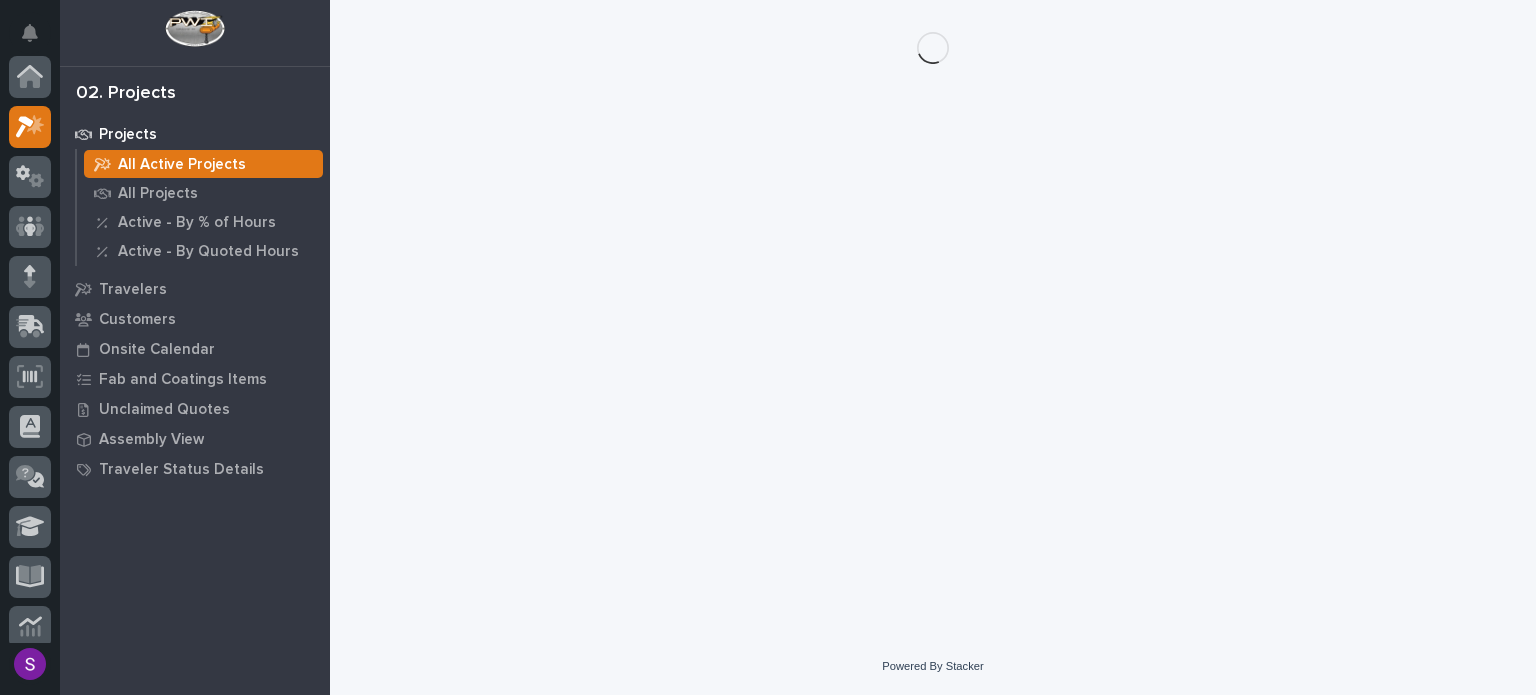 scroll, scrollTop: 50, scrollLeft: 0, axis: vertical 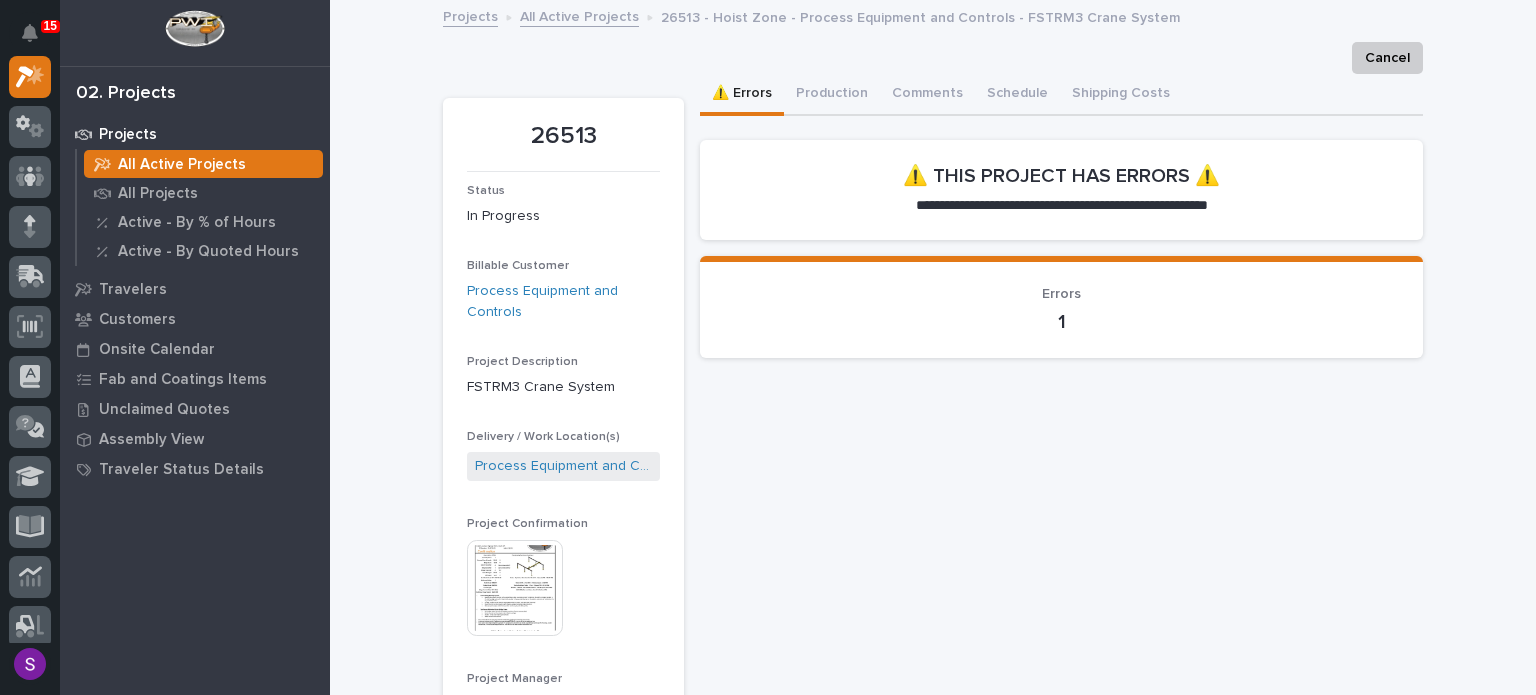 click at bounding box center (515, 588) 